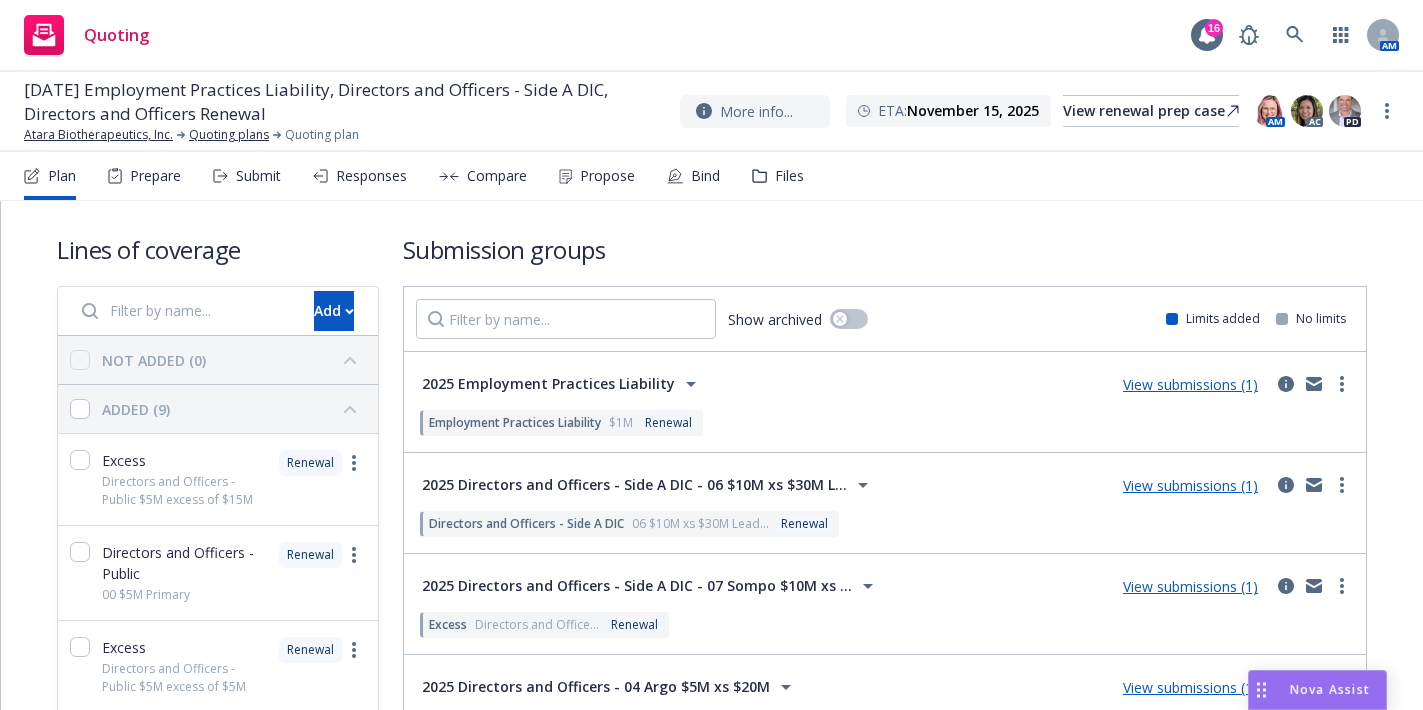 scroll, scrollTop: 0, scrollLeft: 0, axis: both 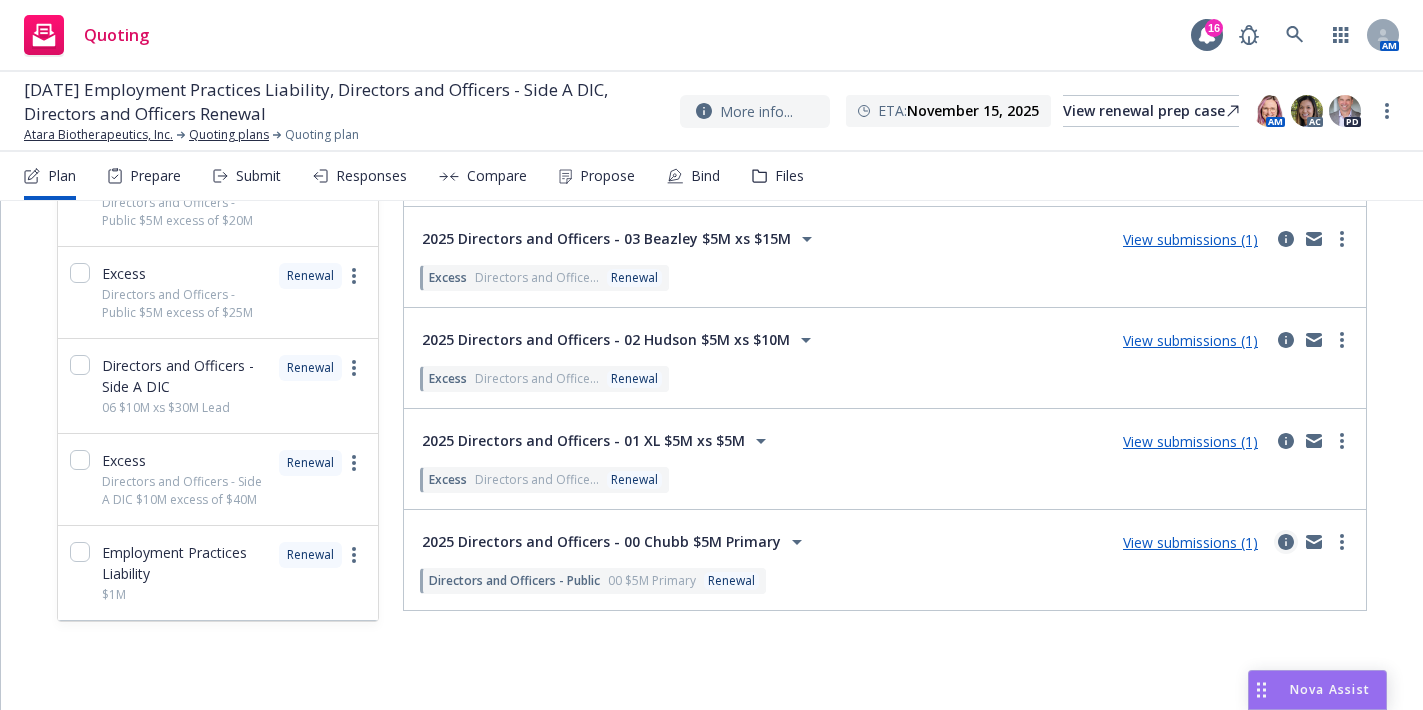 click 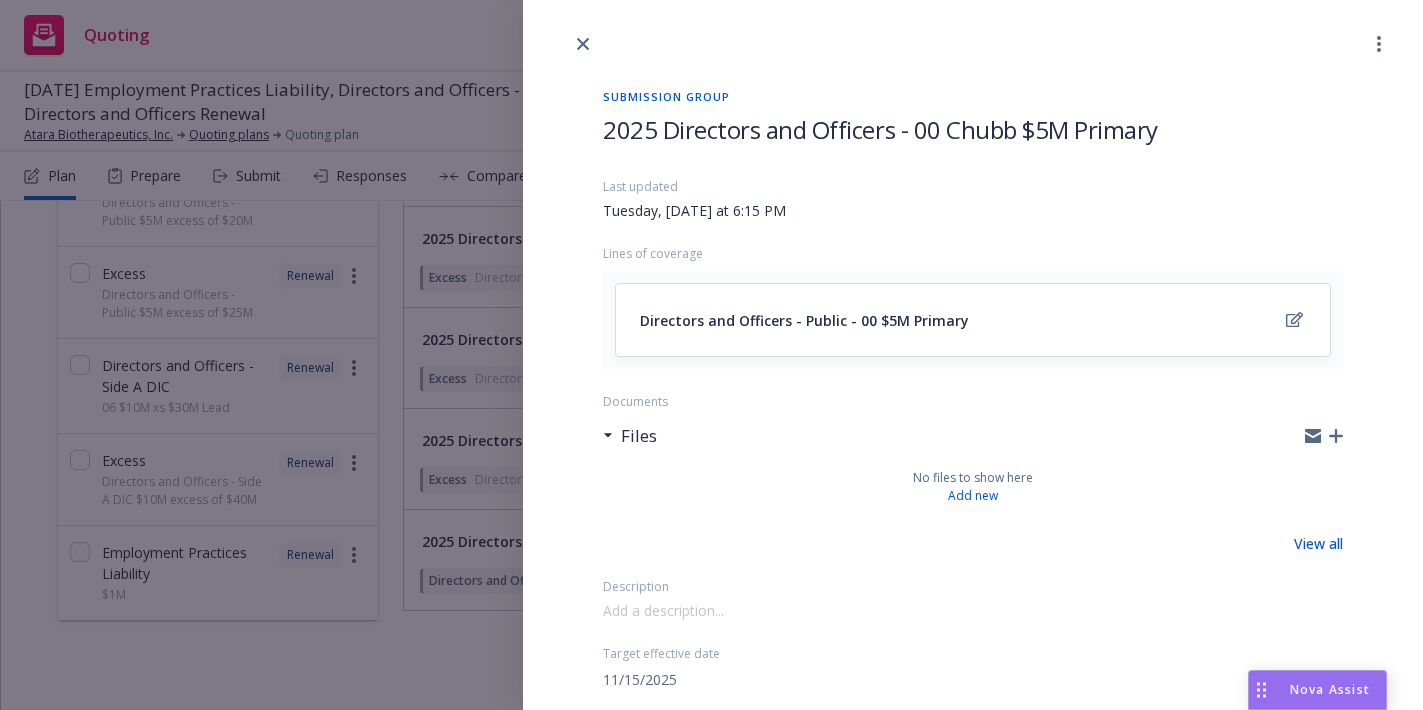 click on "2025 Directors and Officers - 00 Chubb $5M Primary" at bounding box center [880, 129] 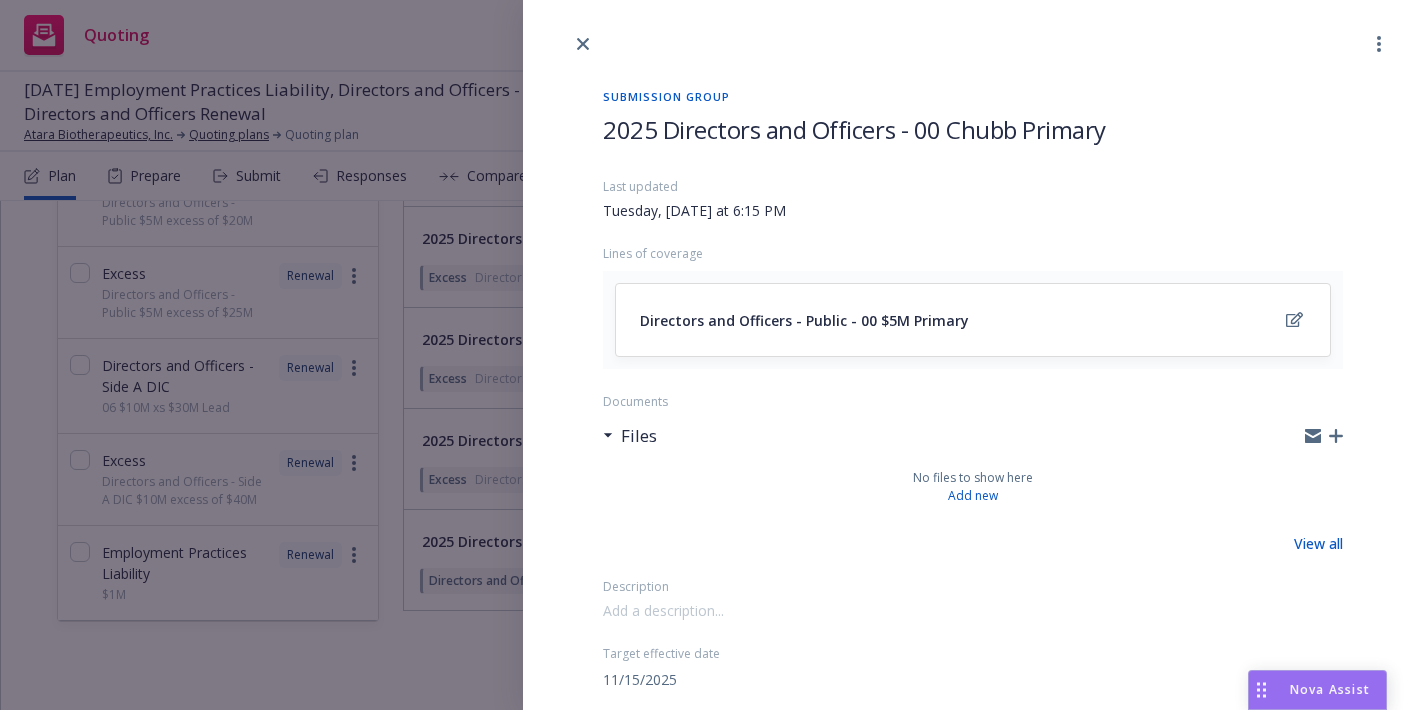 click at bounding box center (973, 28) 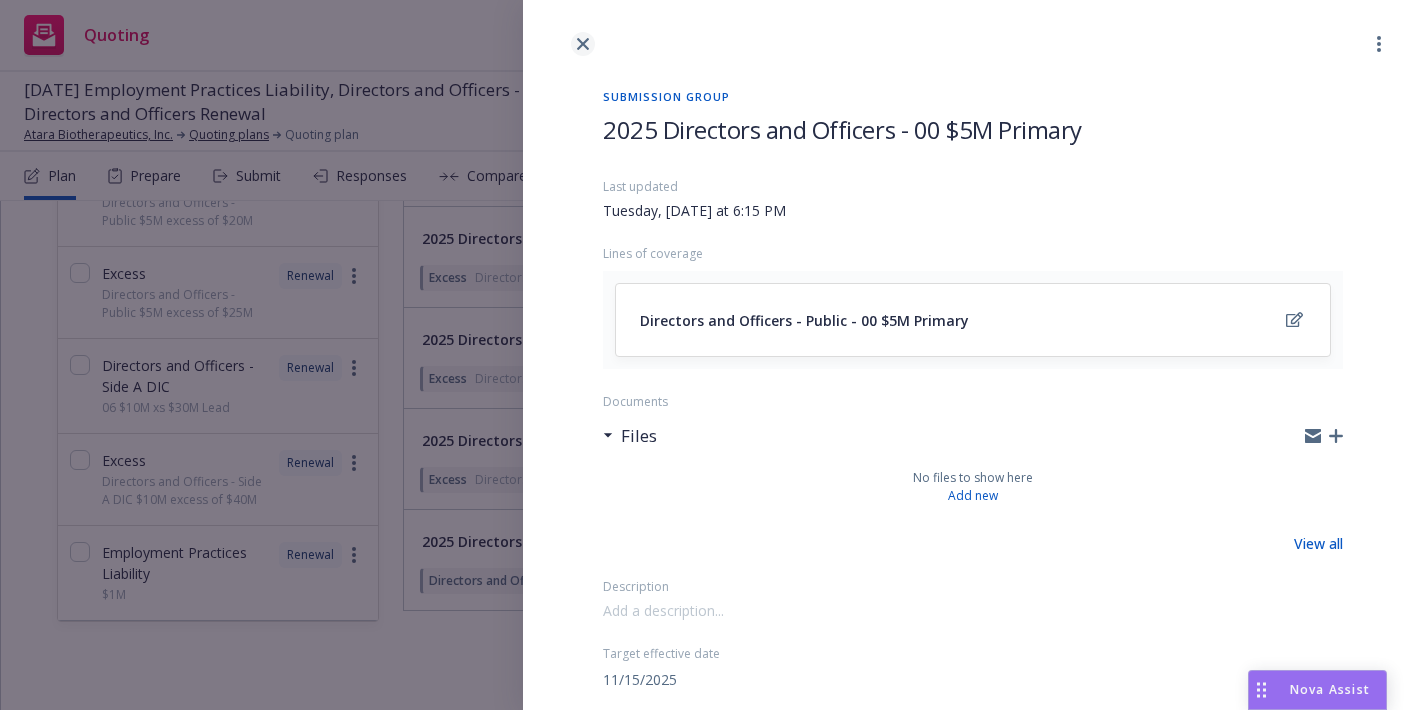 click 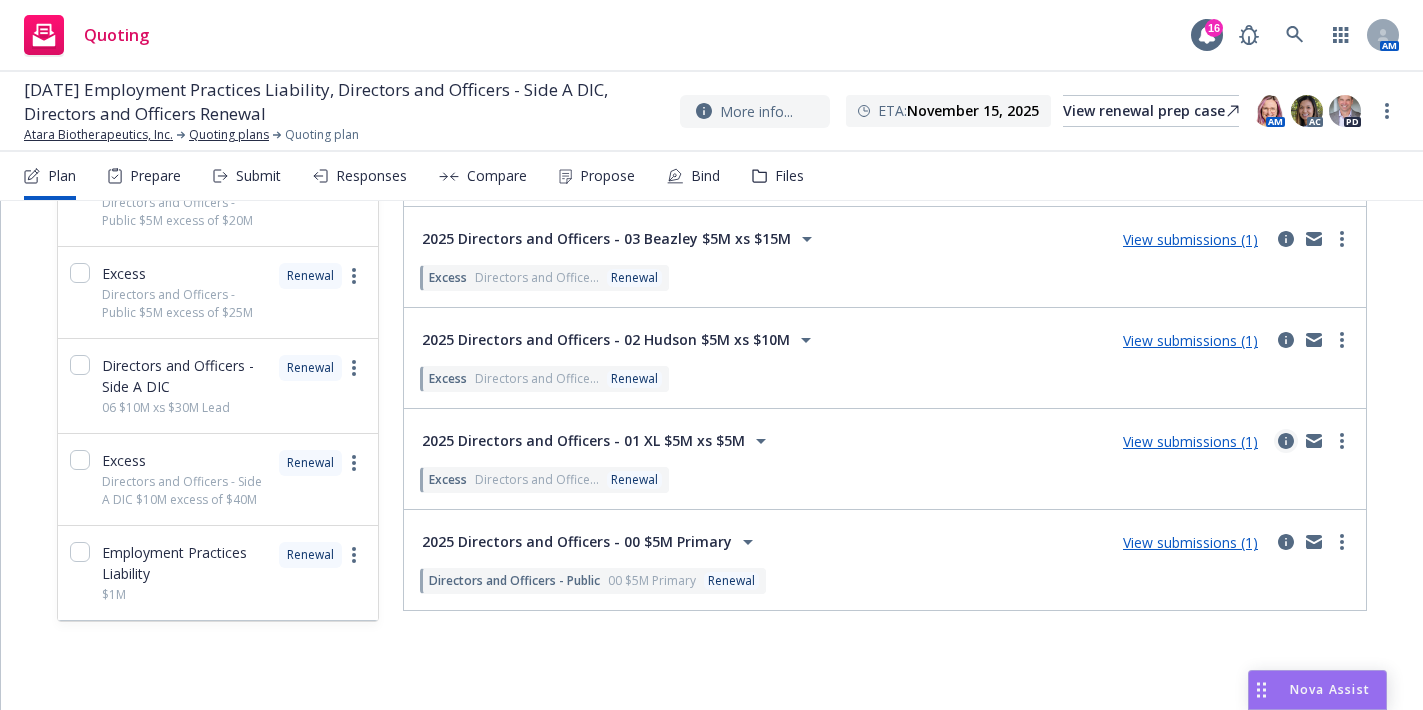 click 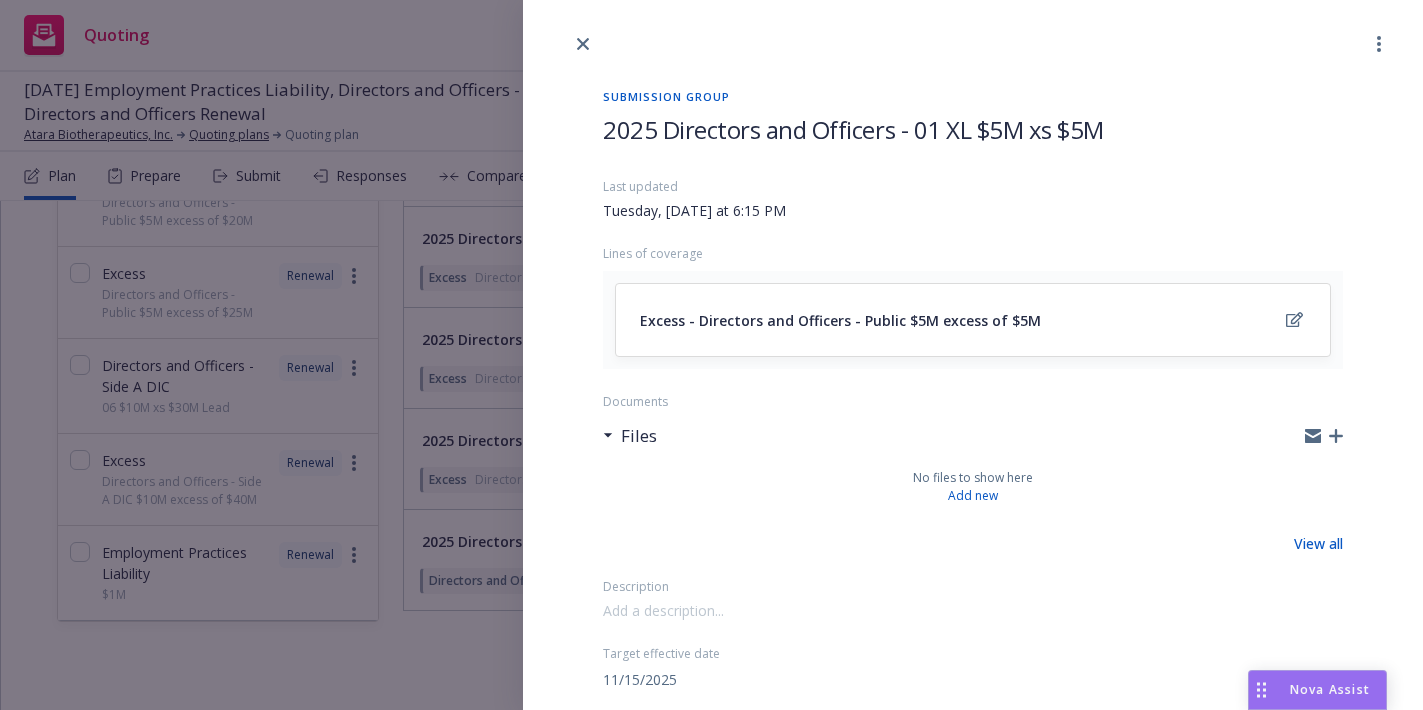 click on "2025 Directors and Officers - 01 XL $5M xs $5M" at bounding box center [853, 129] 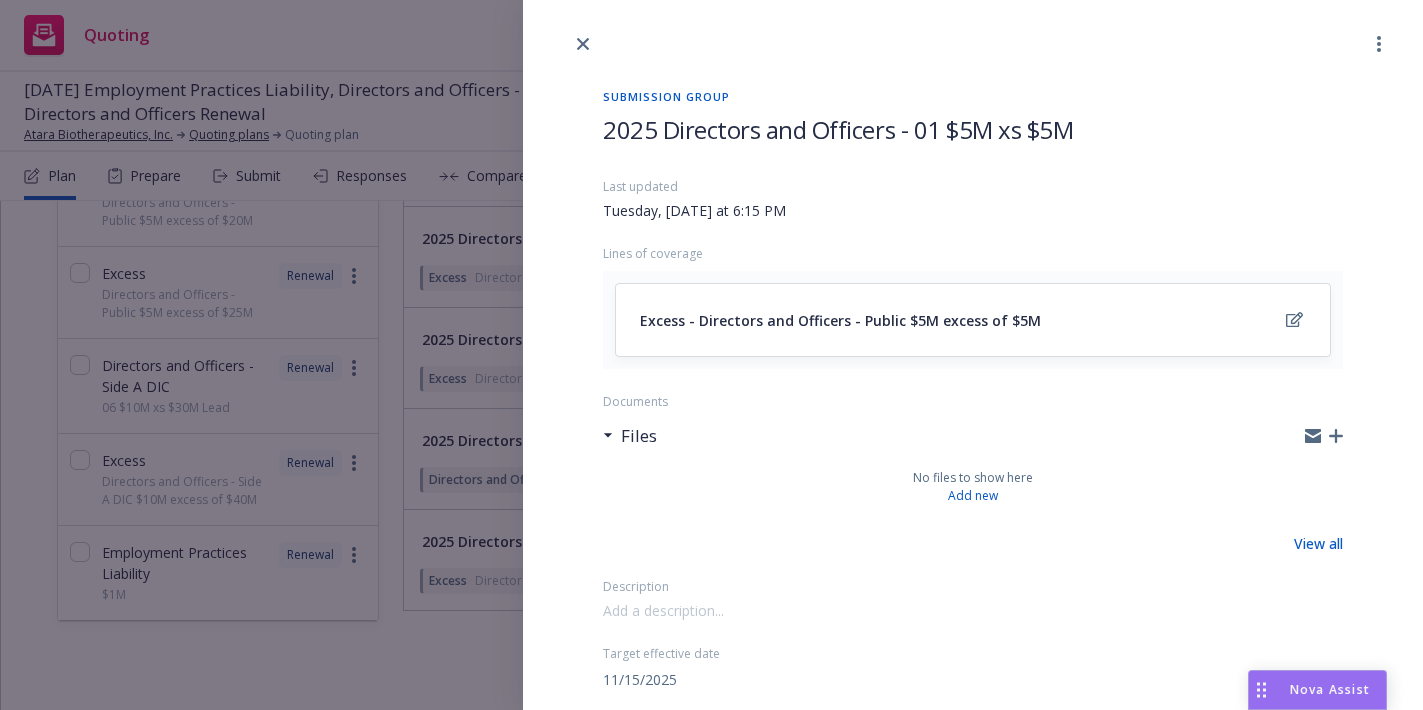 click 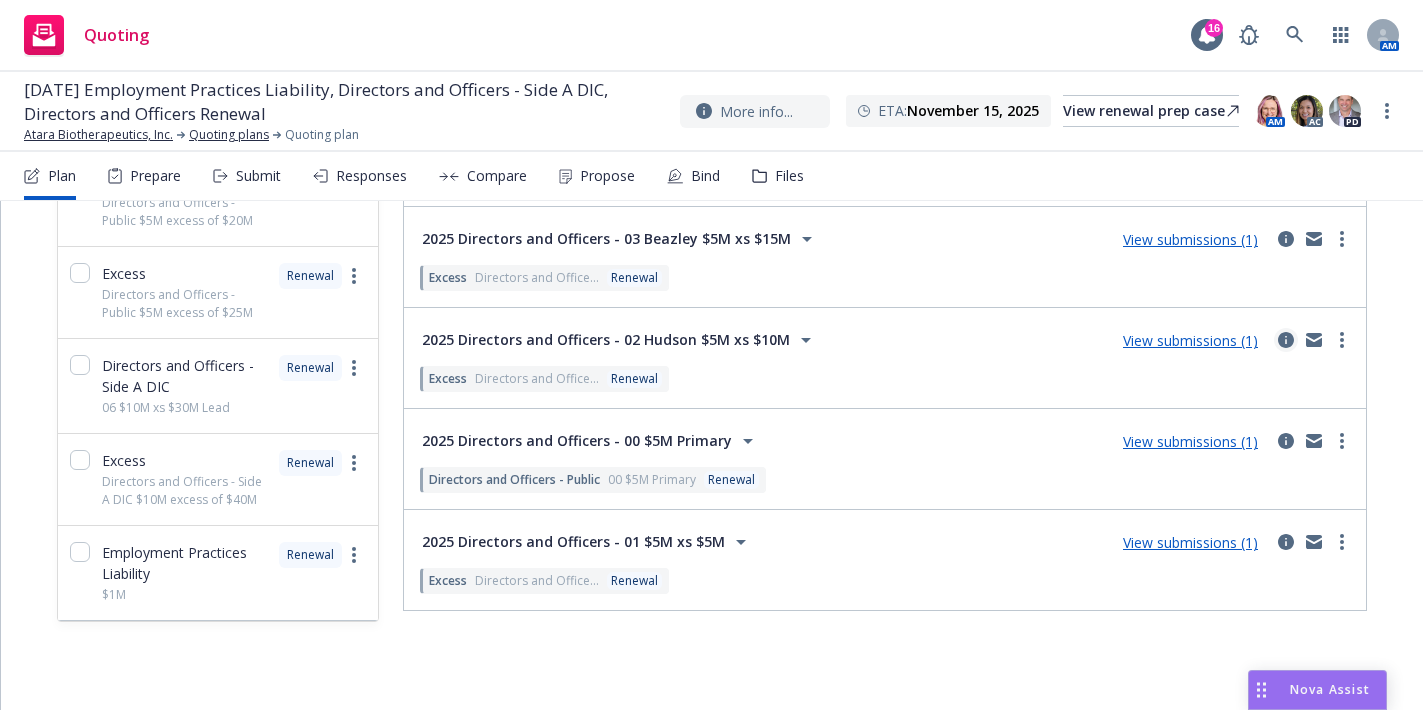 click 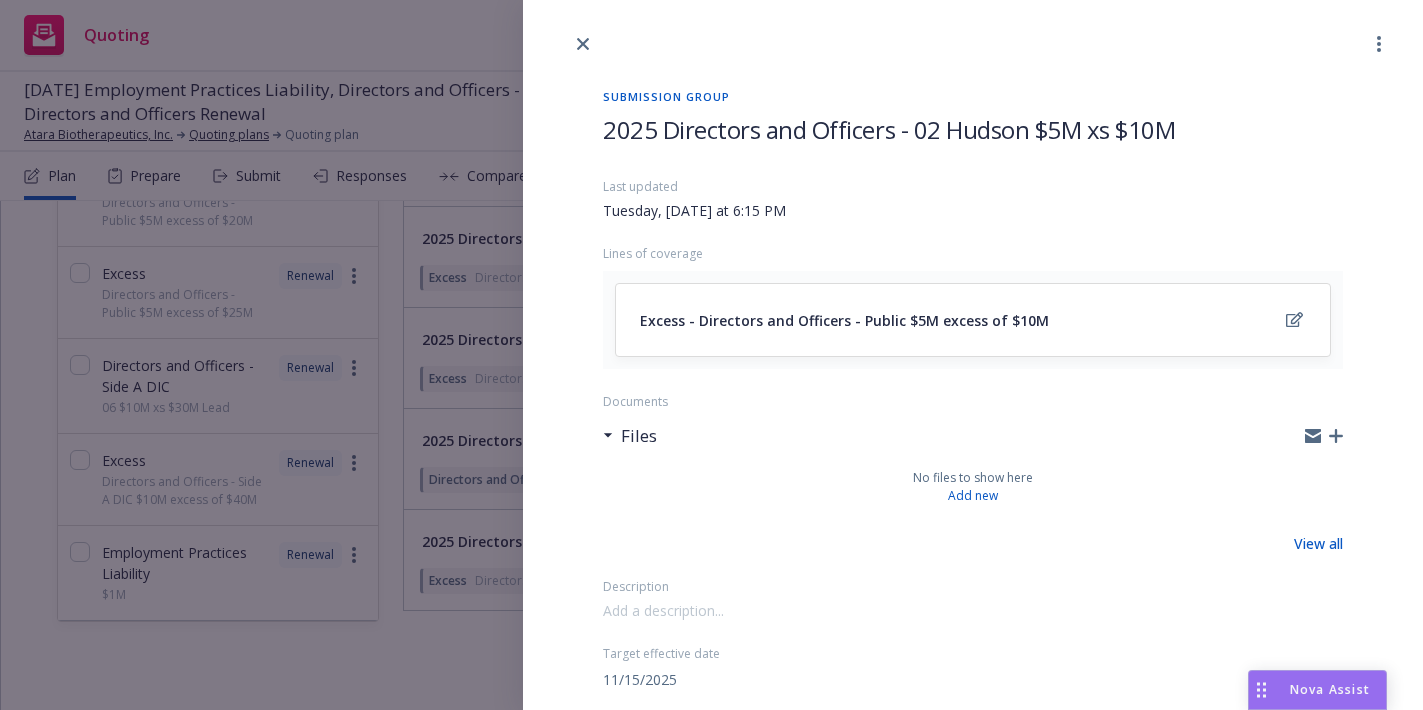 click on "2025 Directors and Officers - 02 Hudson $5M xs $10M" at bounding box center (889, 129) 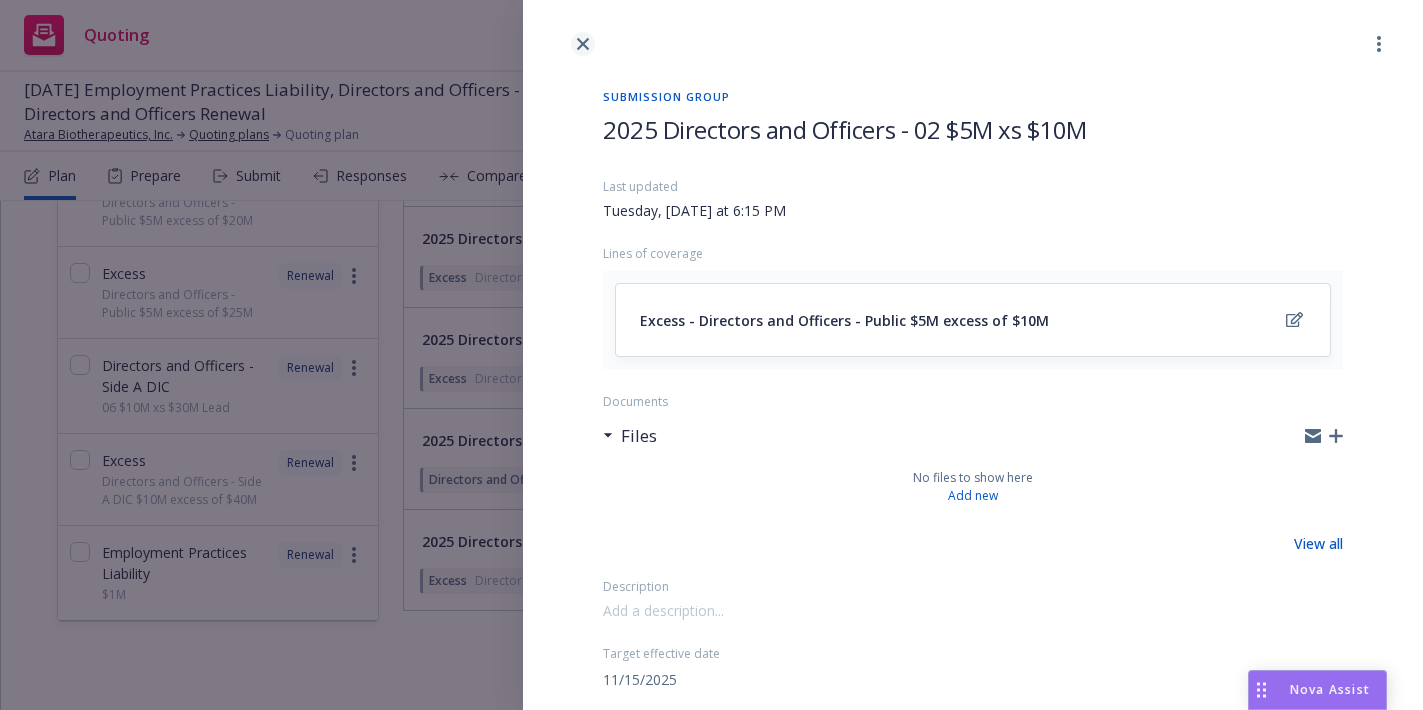click 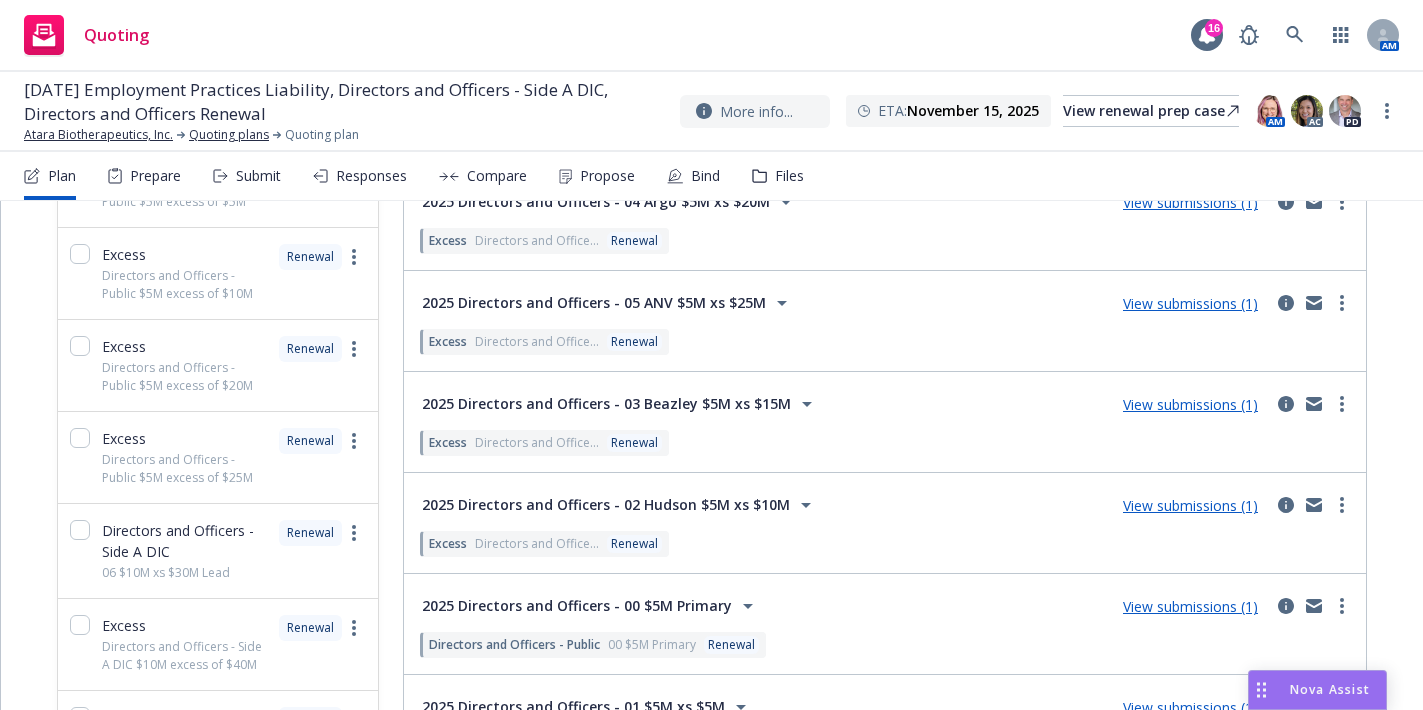 scroll, scrollTop: 450, scrollLeft: 0, axis: vertical 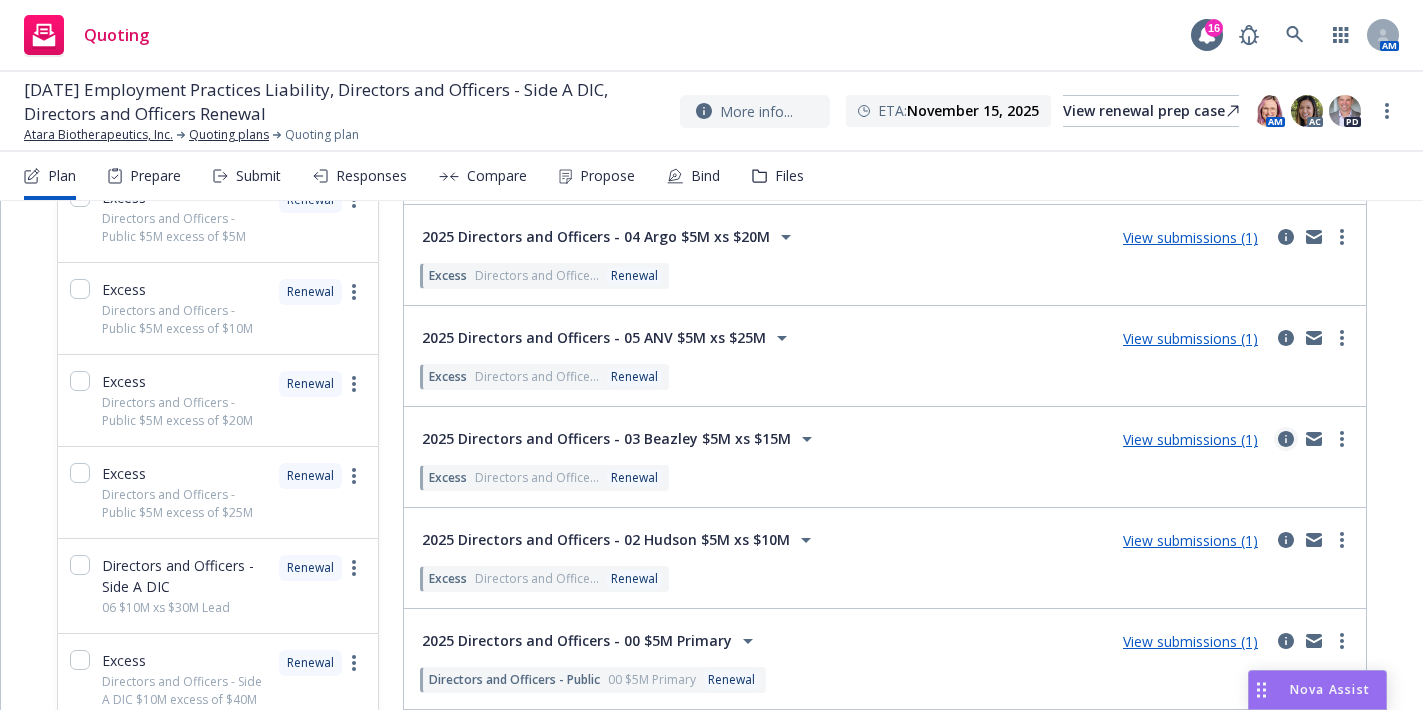 click 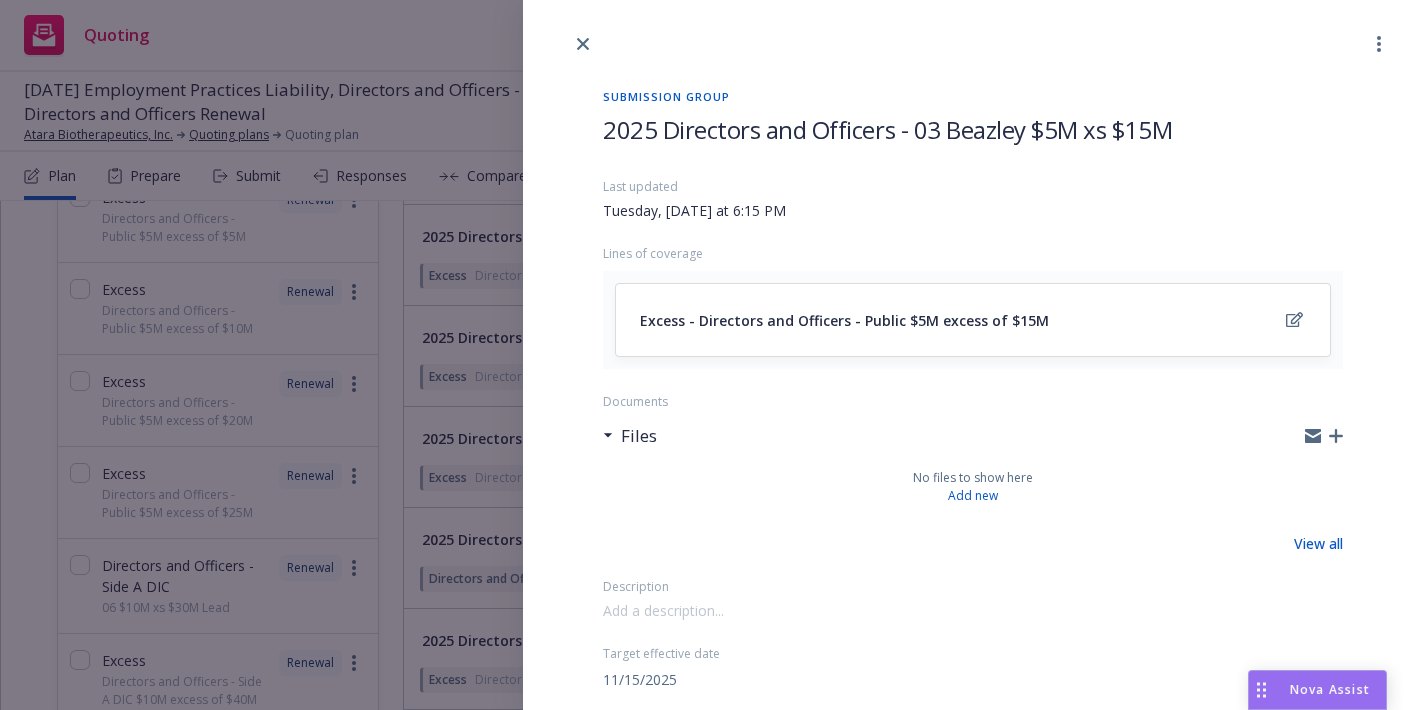 click on "2025 Directors and Officers - 03 Beazley $5M xs $15M" at bounding box center (887, 129) 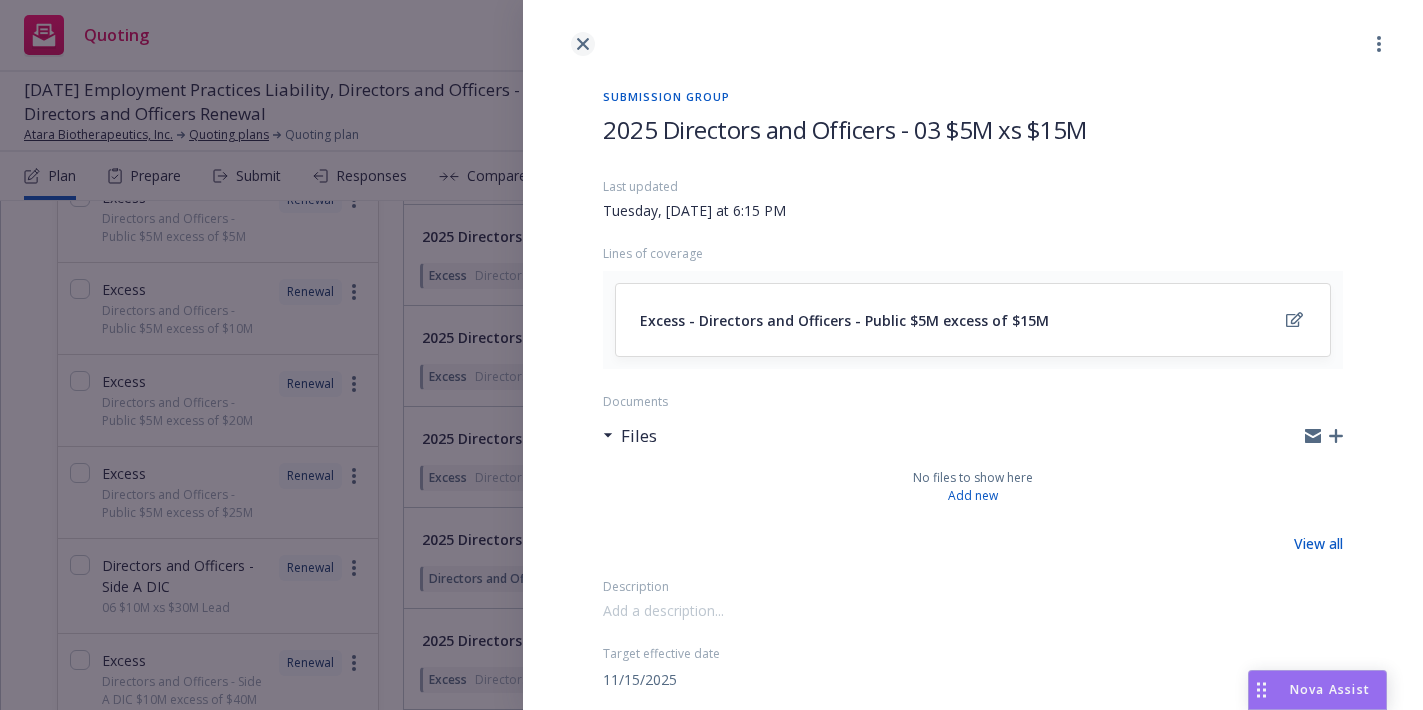 click 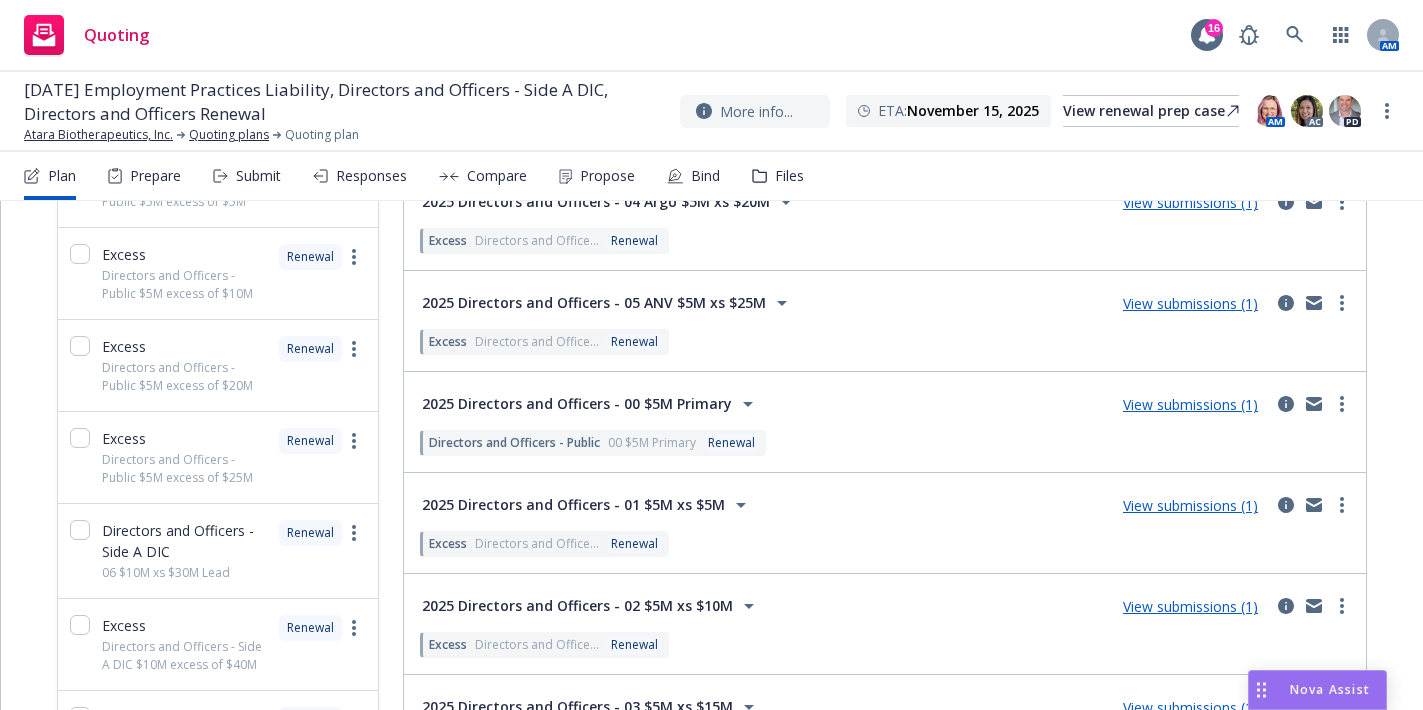 scroll, scrollTop: 450, scrollLeft: 0, axis: vertical 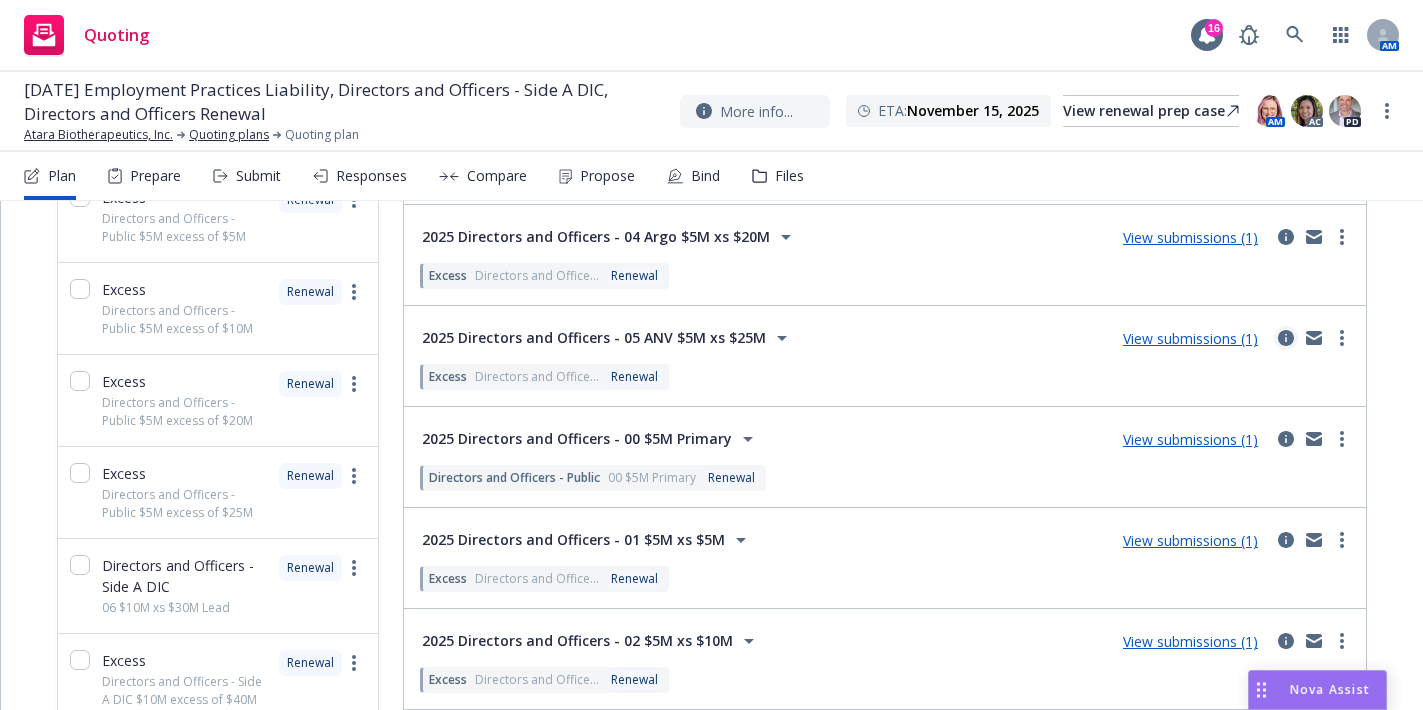 click 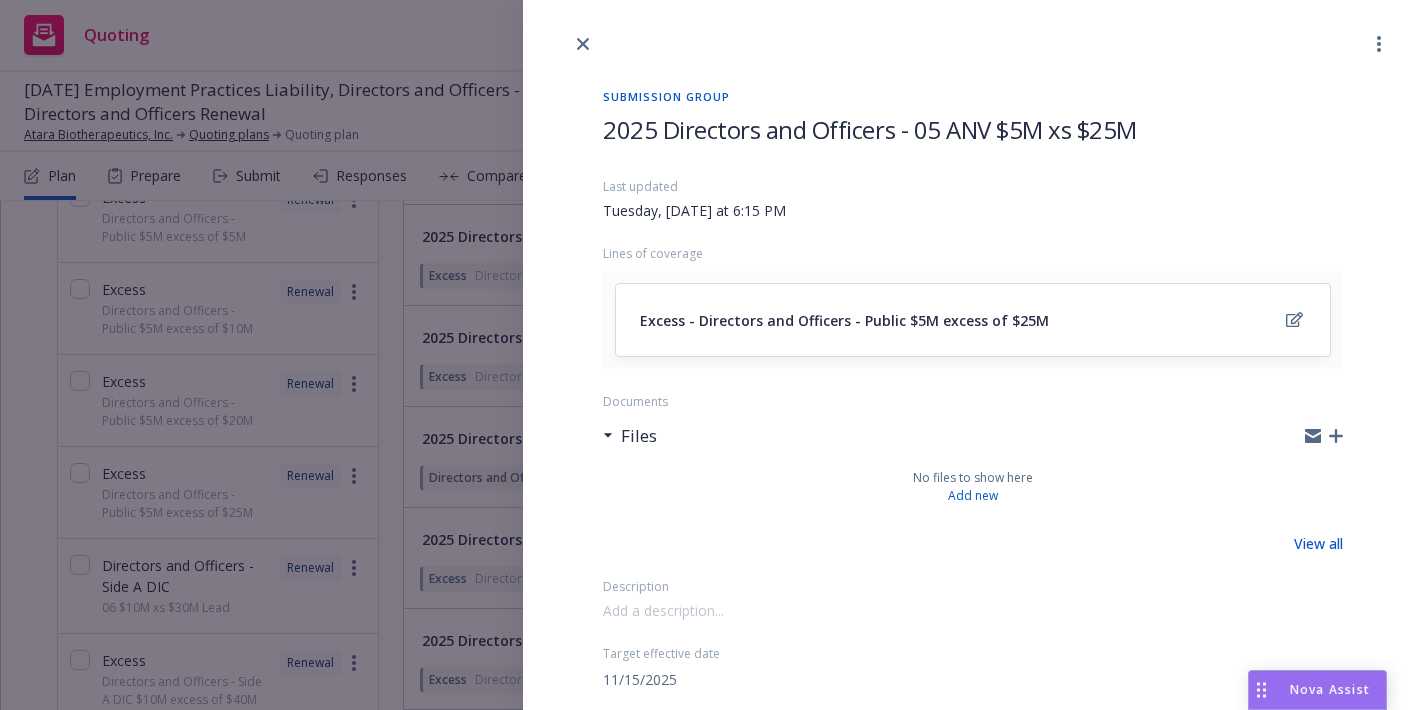 click on "2025 Directors and Officers - 05 ANV $5M xs $25M" at bounding box center (870, 129) 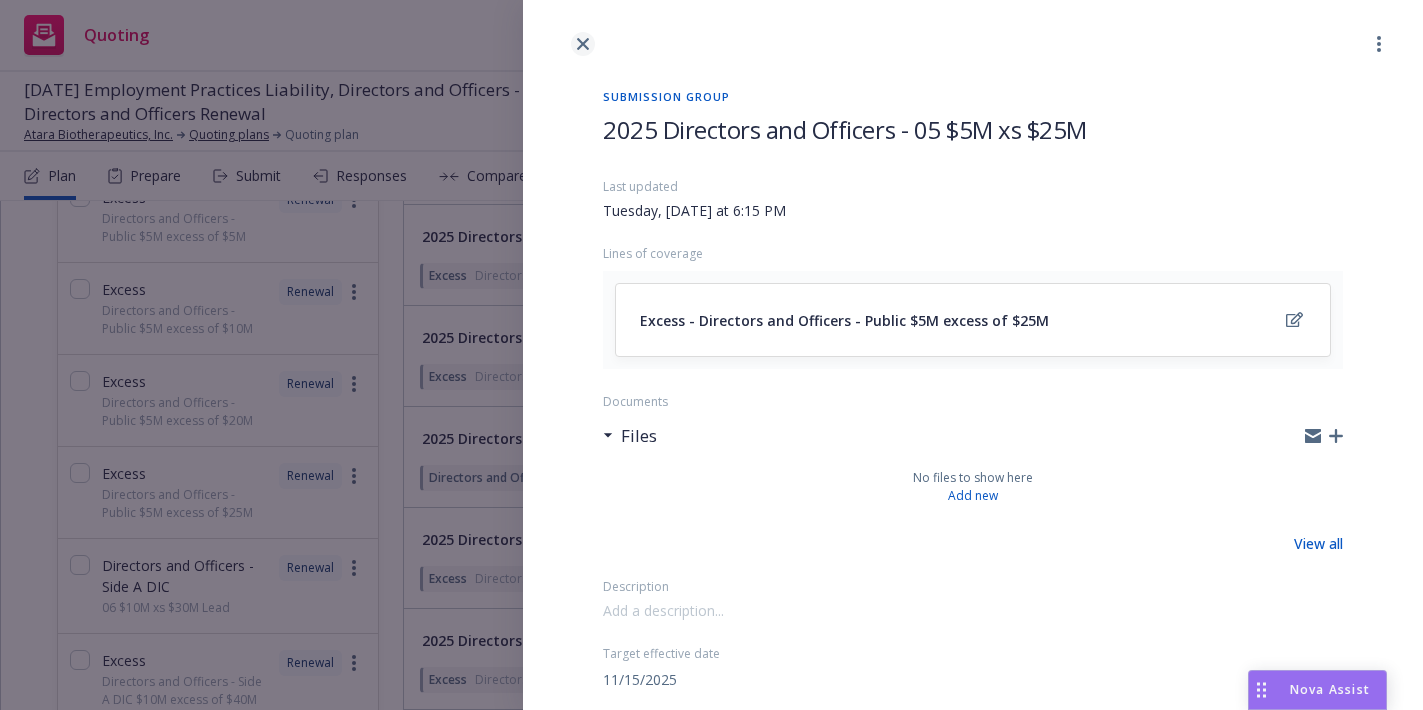 click 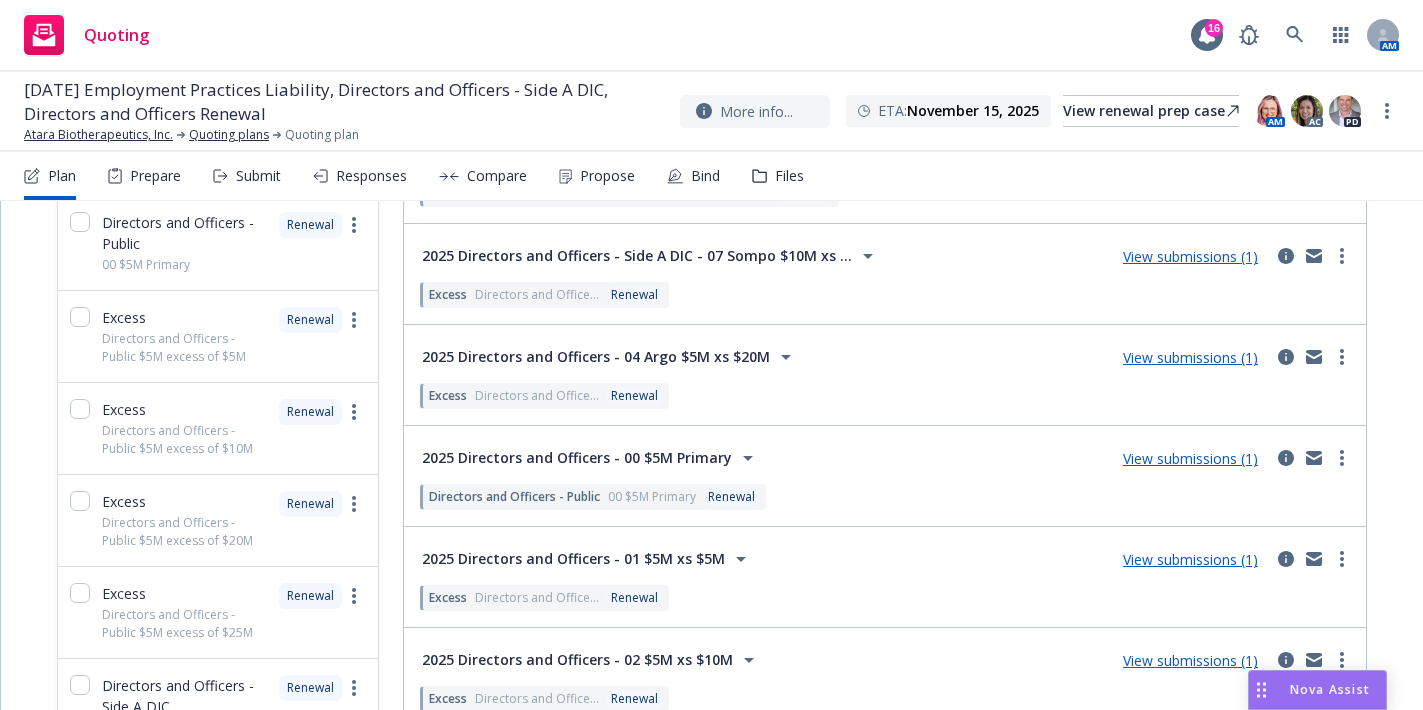 scroll, scrollTop: 250, scrollLeft: 0, axis: vertical 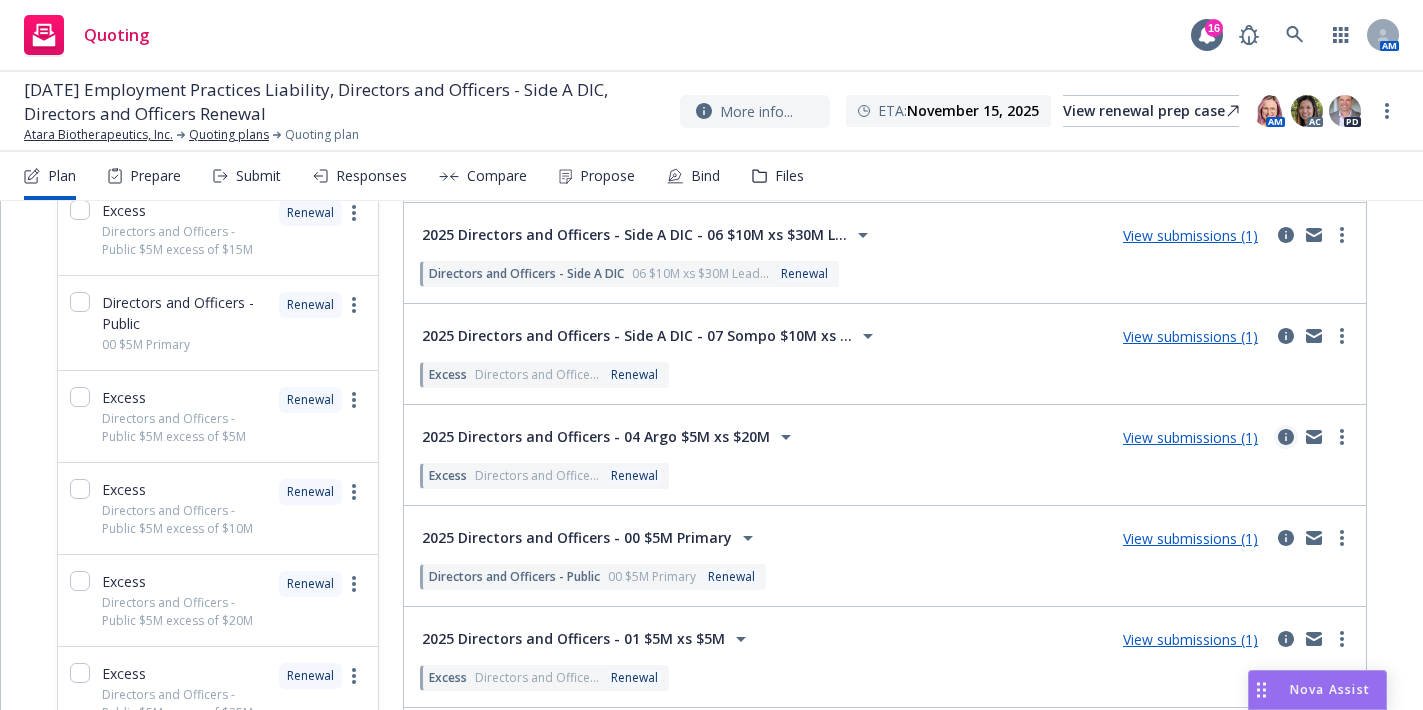 click 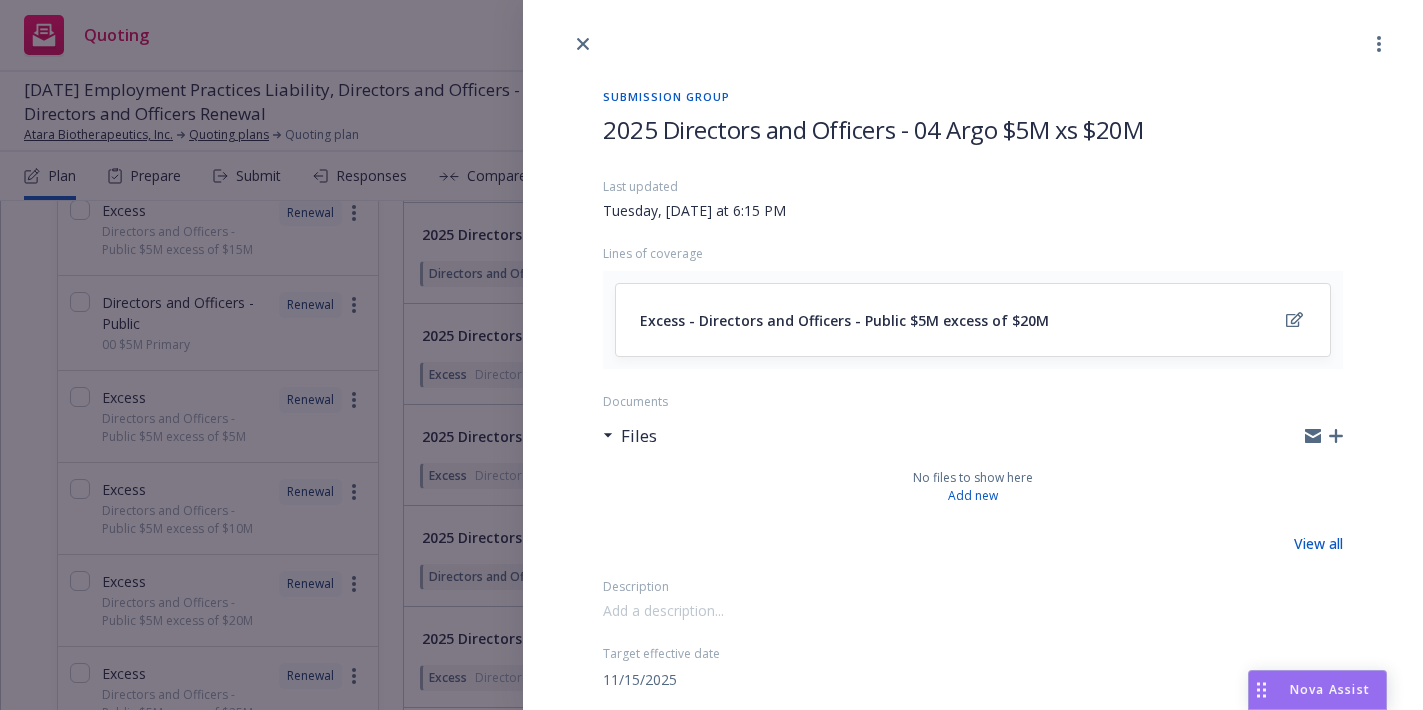 click on "2025 Directors and Officers - 04 Argo $5M xs $20M" at bounding box center [873, 129] 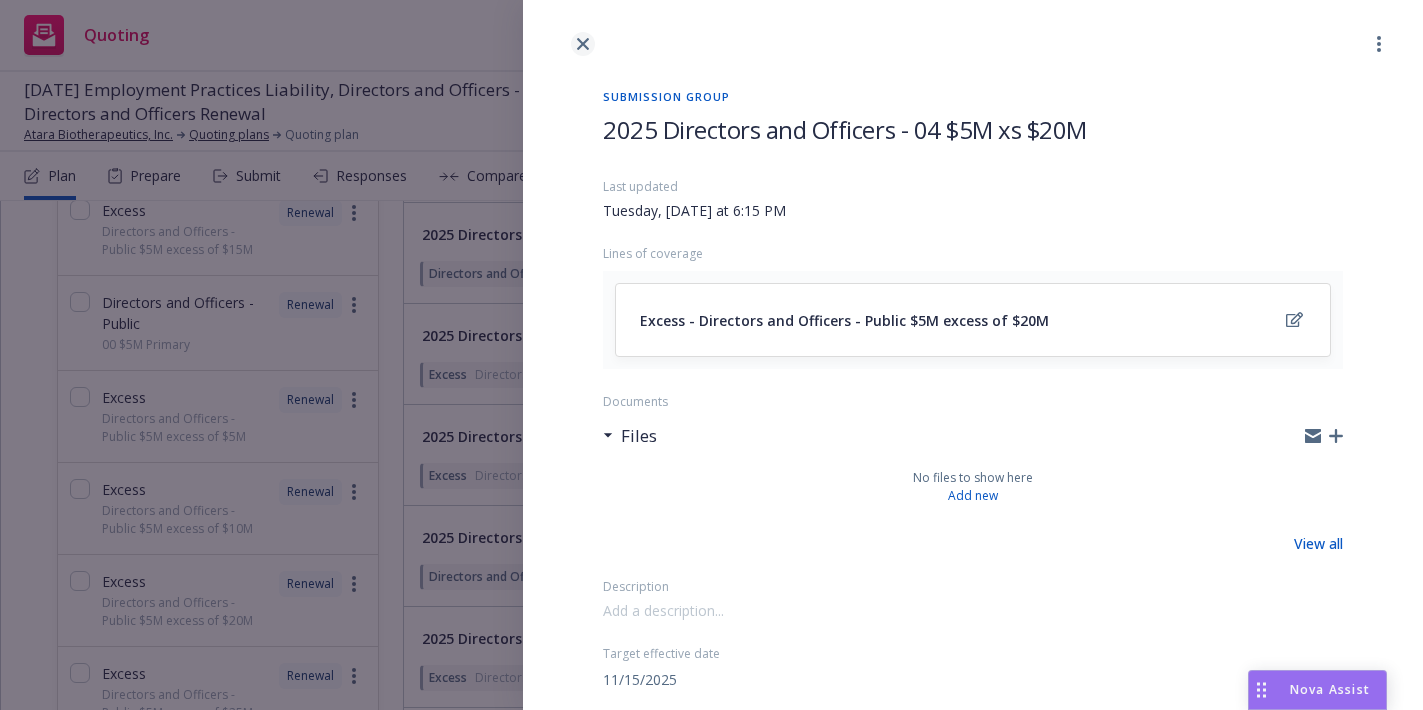 click 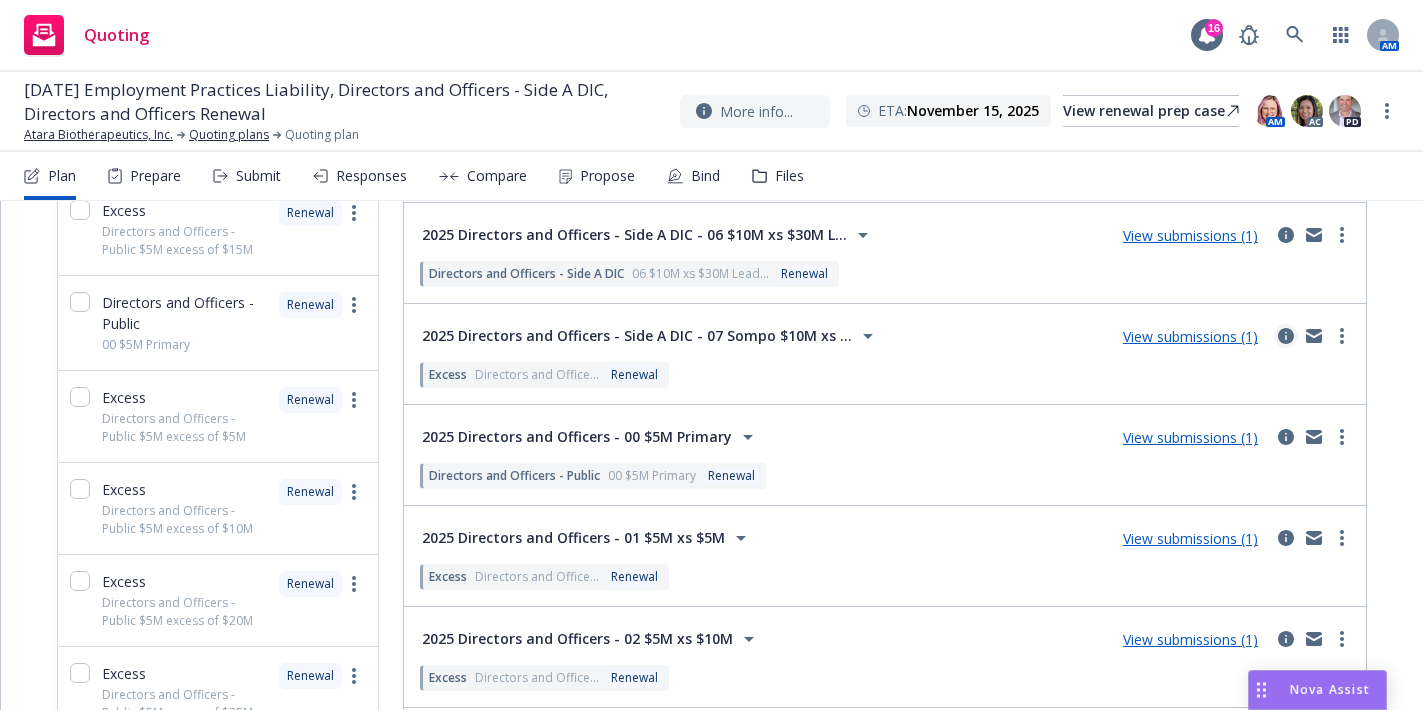 click 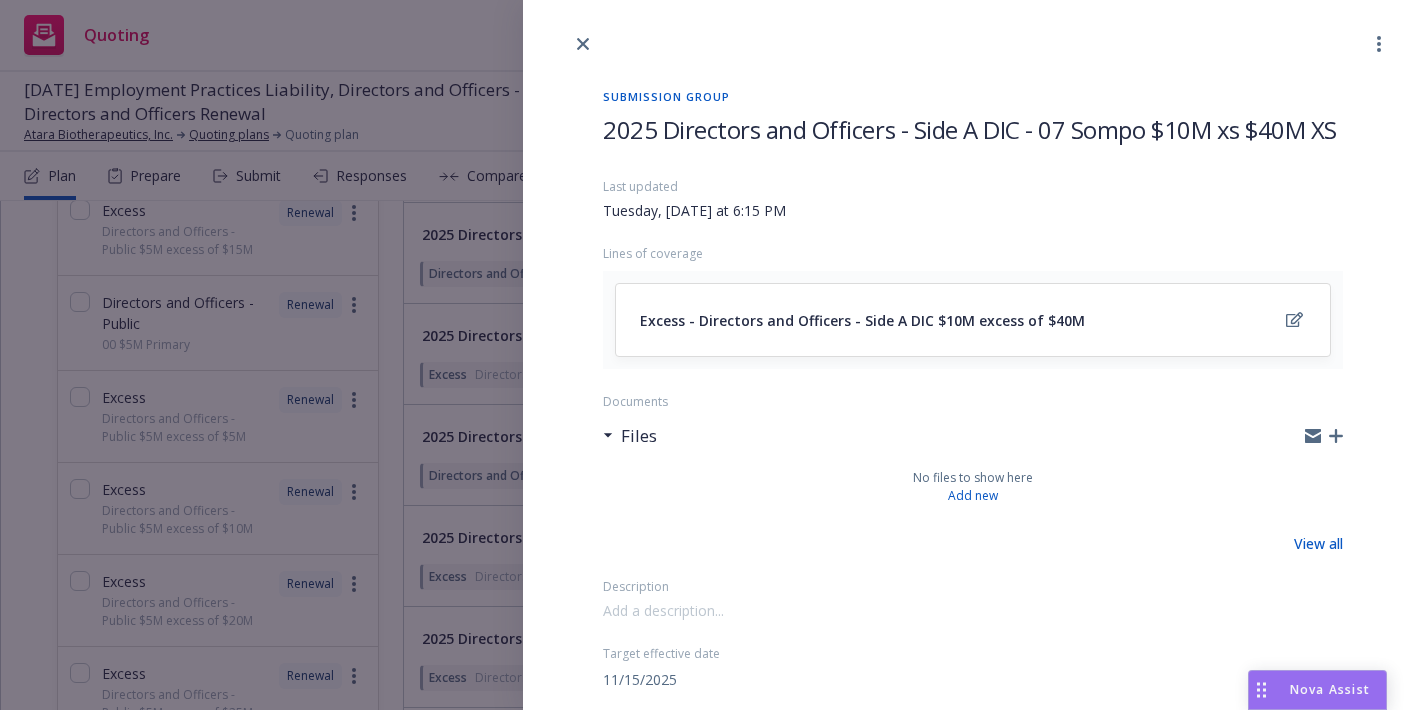 click on "2025 Directors and Officers - Side A DIC - 07 Sompo $10M xs $40M XS" at bounding box center [970, 129] 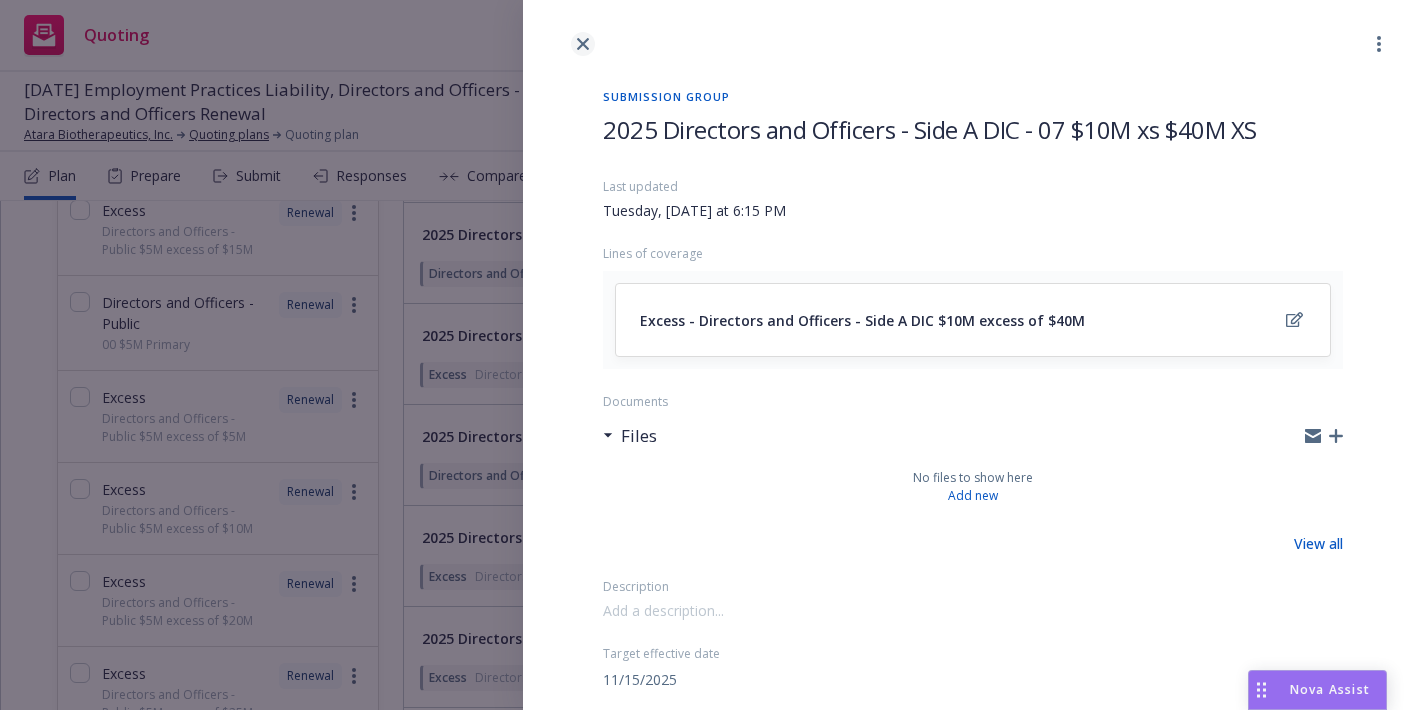 click 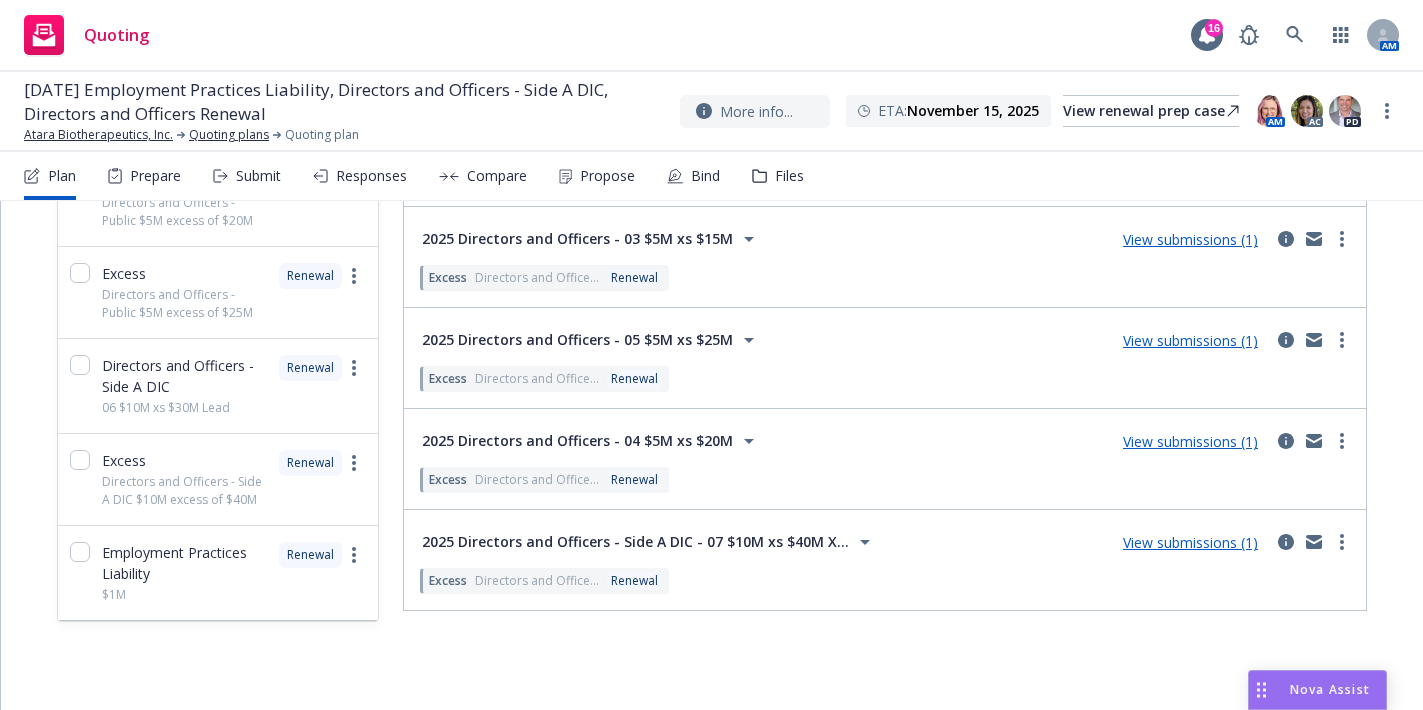 scroll, scrollTop: 0, scrollLeft: 0, axis: both 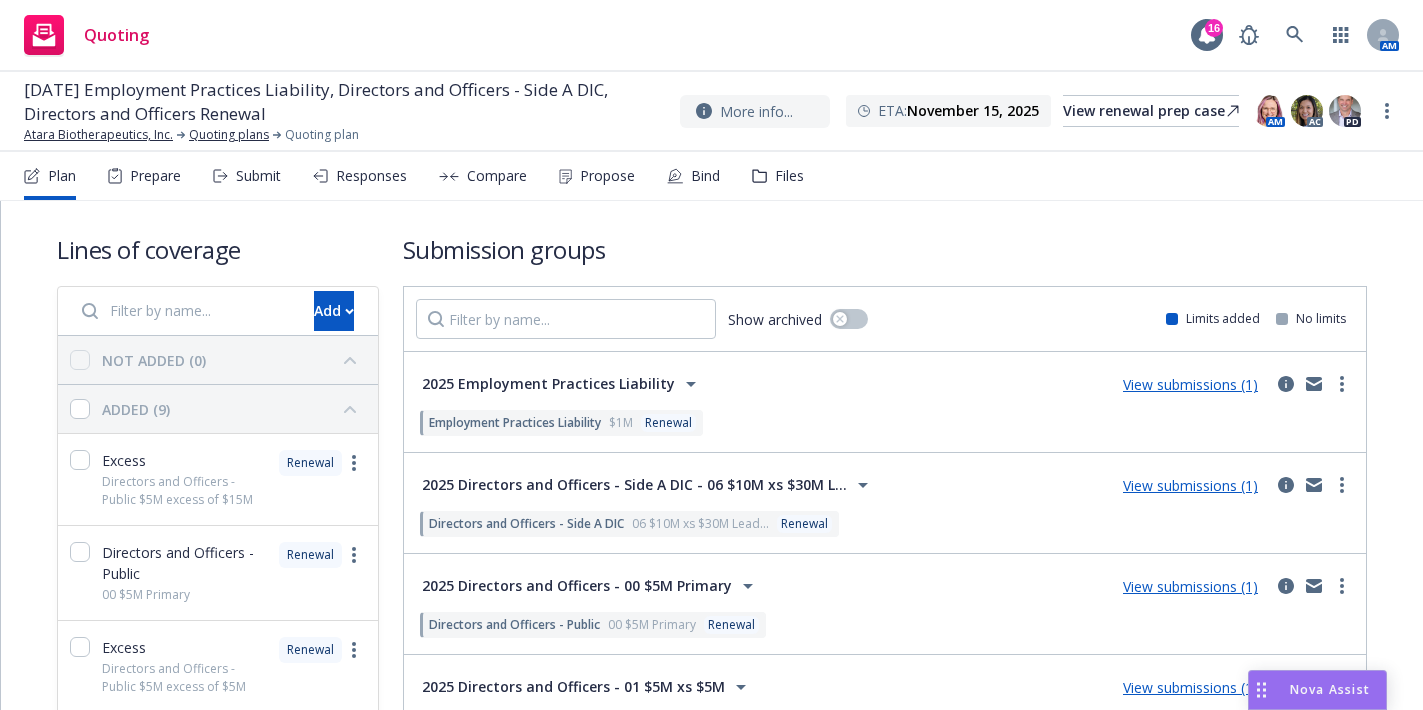 click on "Lines of coverage Add NOT ADDED (0) ADDED (9) Excess Directors and Officers - Public $5M excess of $15M Renewal Directors and Officers - Public 00 $5M Primary Renewal Excess Directors and Officers - Public $5M excess of $5M Renewal Excess Directors and Officers - Public $5M excess of $10M Renewal Excess Directors and Officers - Public $5M excess of $20M Renewal Excess Directors and Officers - Public $5M excess of $25M Renewal Directors and Officers - Side A DIC 06 $10M xs $30M Lead  Renewal Excess Directors and Officers - Side A DIC $10M excess of $40M Renewal Employment Practices Liability $1M Renewal Submission groups Show archived Limits added No limits 2025 Employment Practices Liability View submissions (1) Employment Practices Liability $1M Renewal Line of coverage Employment Practices Liability $1M Renewal LOC details copied 06/18/2025 Prior term policy Atara Biotherapeutics, Inc. - Employment Practices Liability Premium $14,214.00 Effective date 11/15/2024 Carrier Travelers Insurance Renewal Renewal" at bounding box center [712, 780] 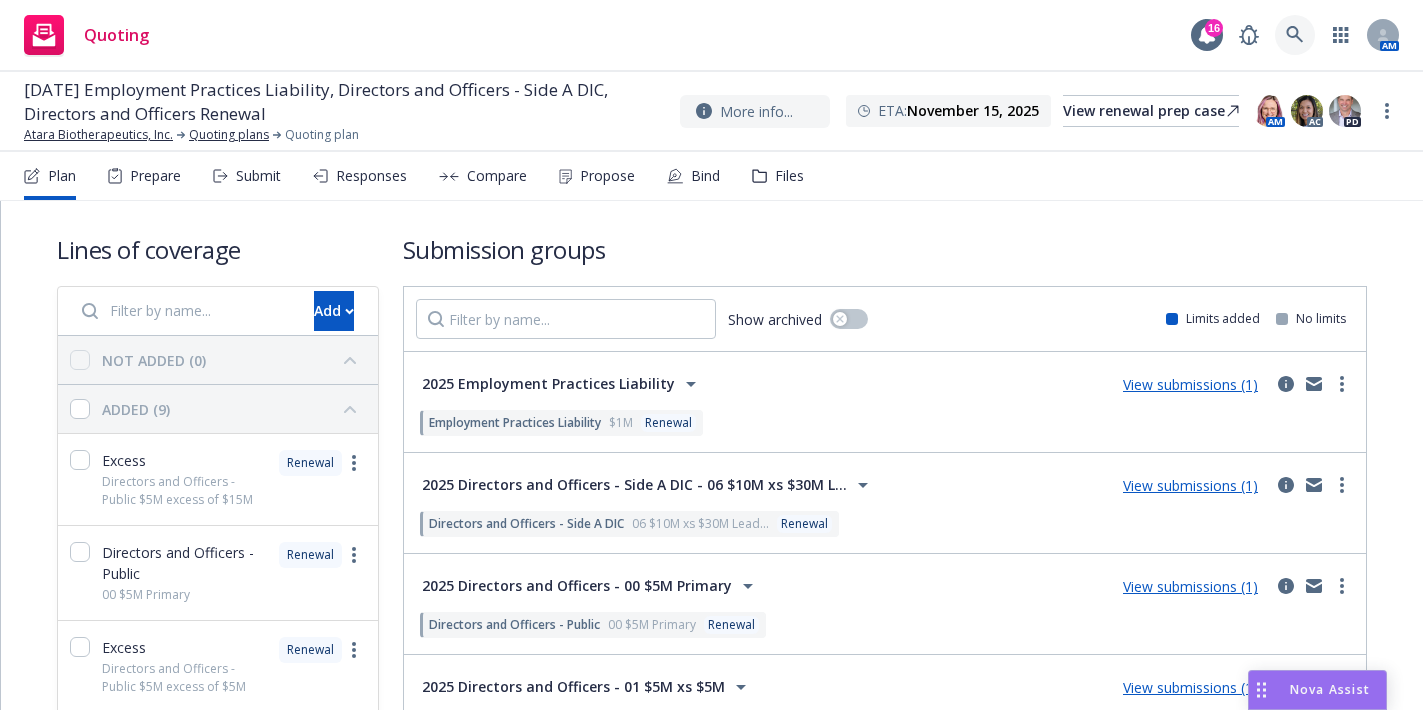 click 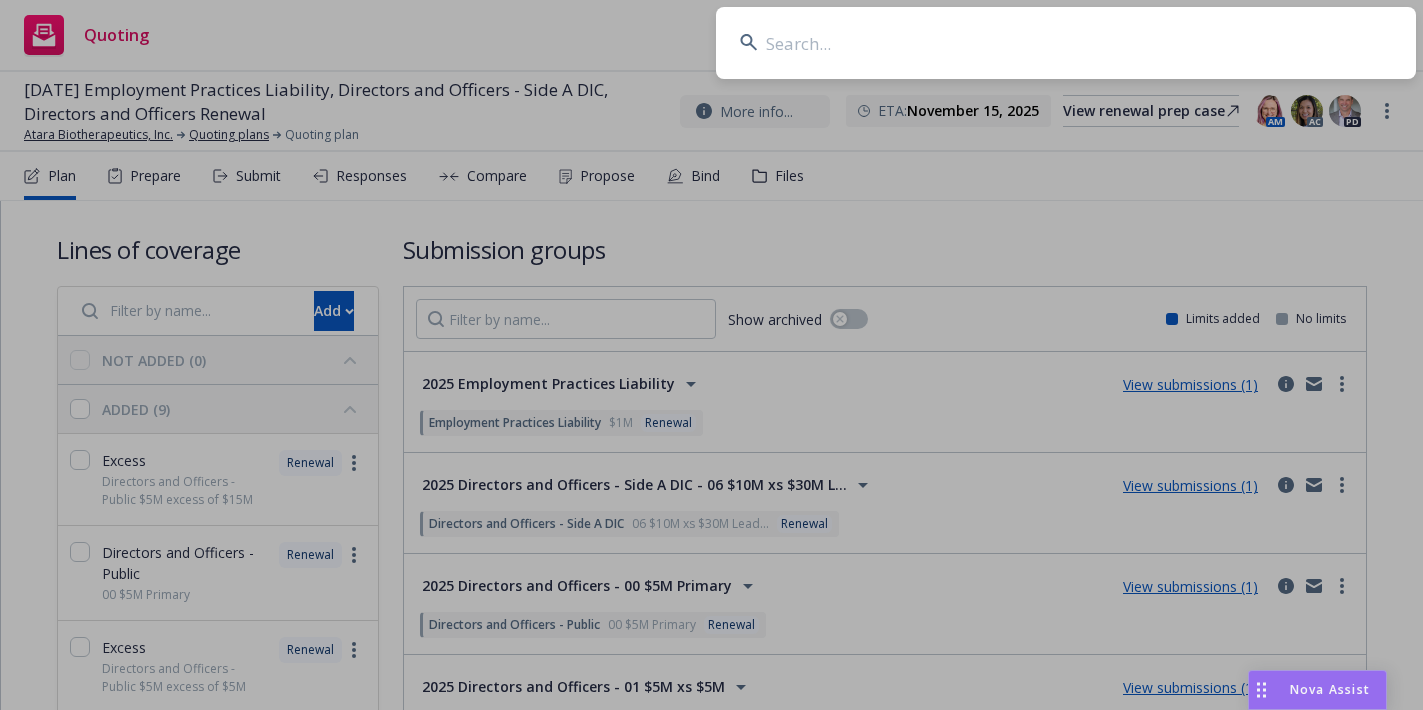 click at bounding box center [1066, 43] 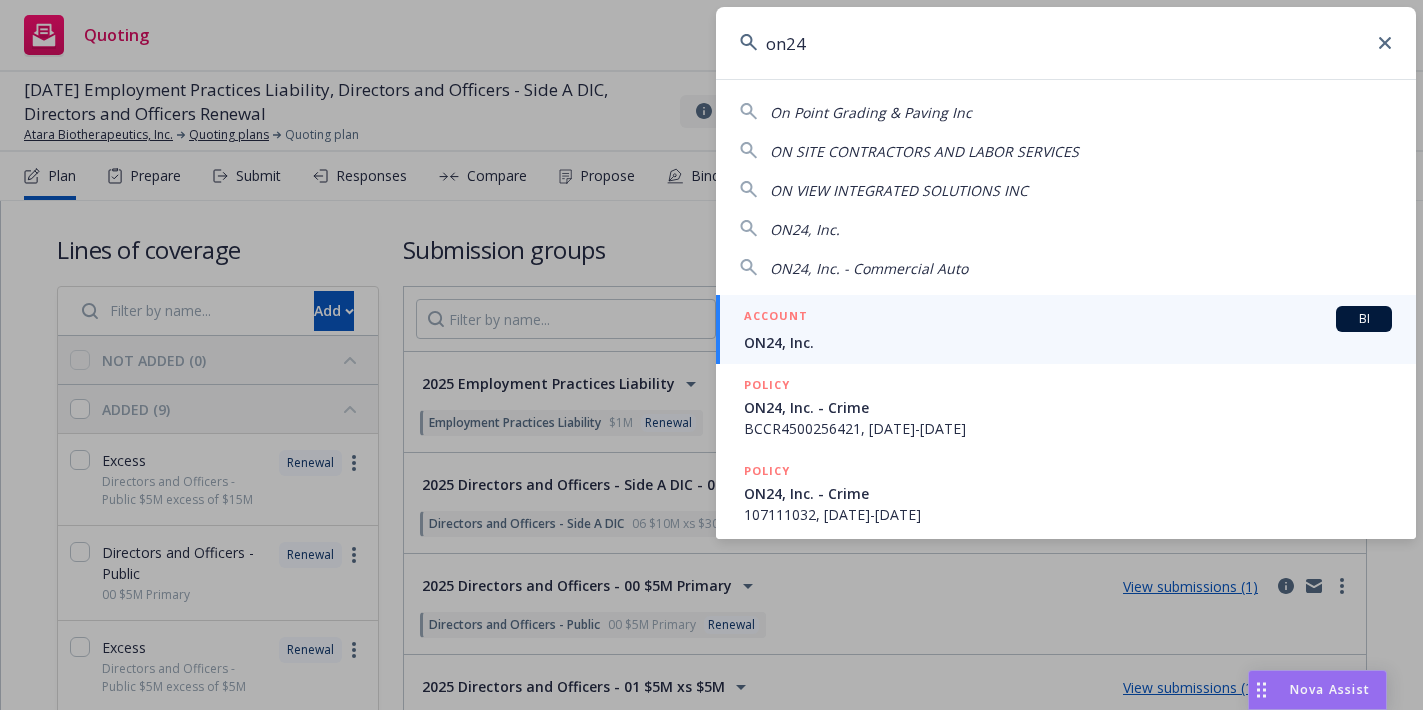 type on "on24" 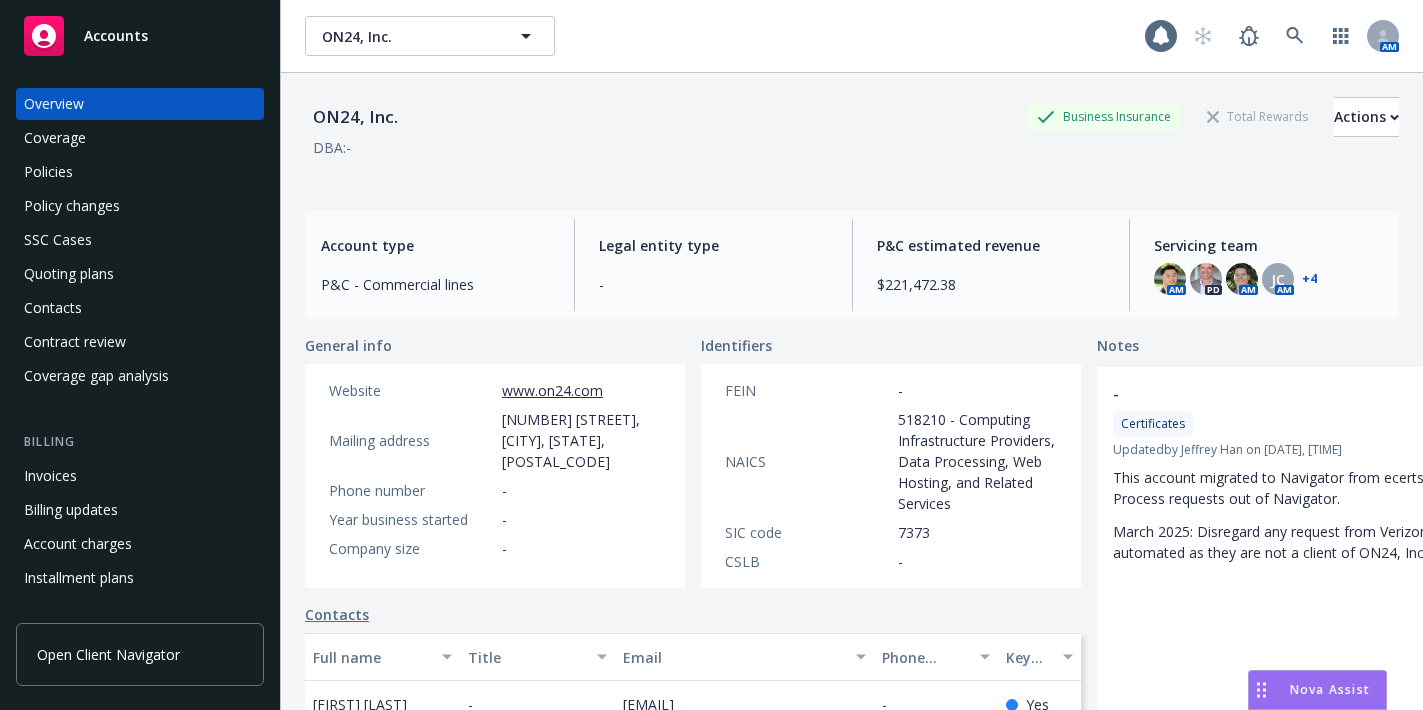 scroll, scrollTop: 0, scrollLeft: 0, axis: both 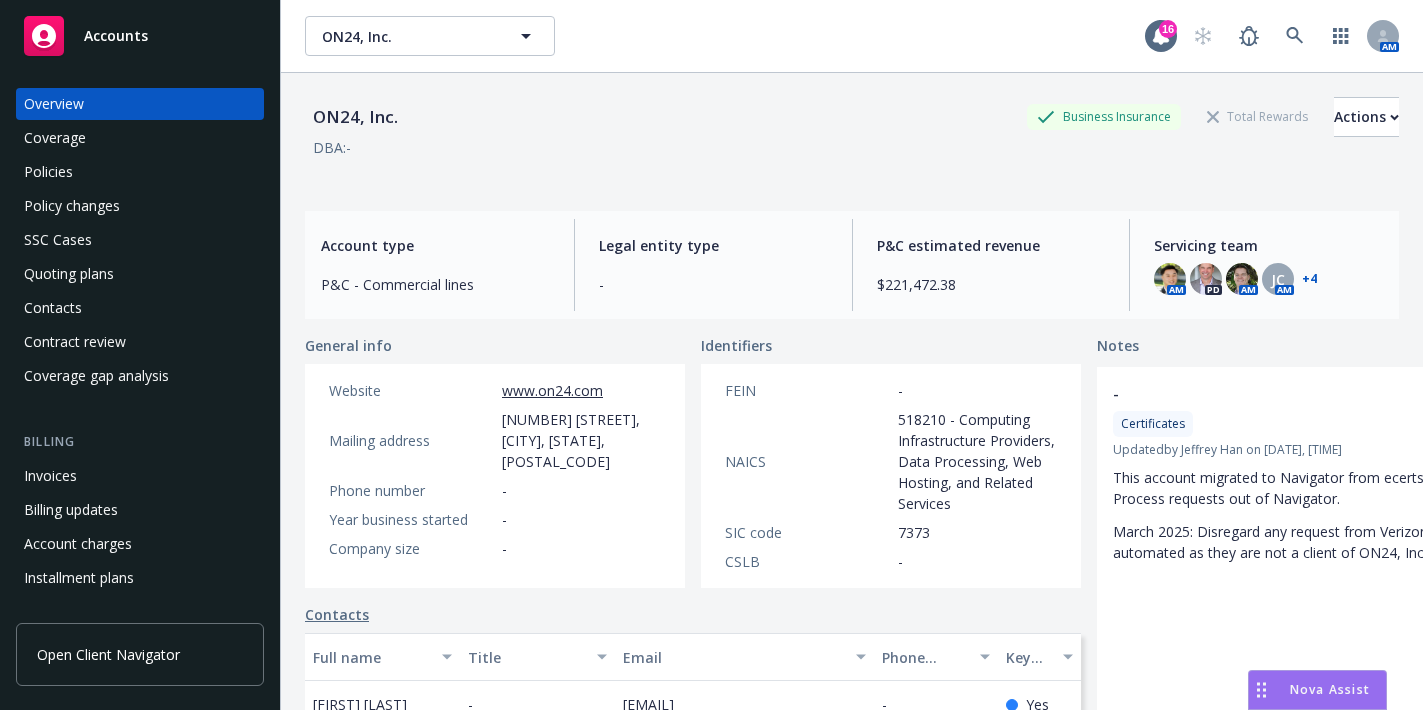 click on "Policies" at bounding box center [48, 172] 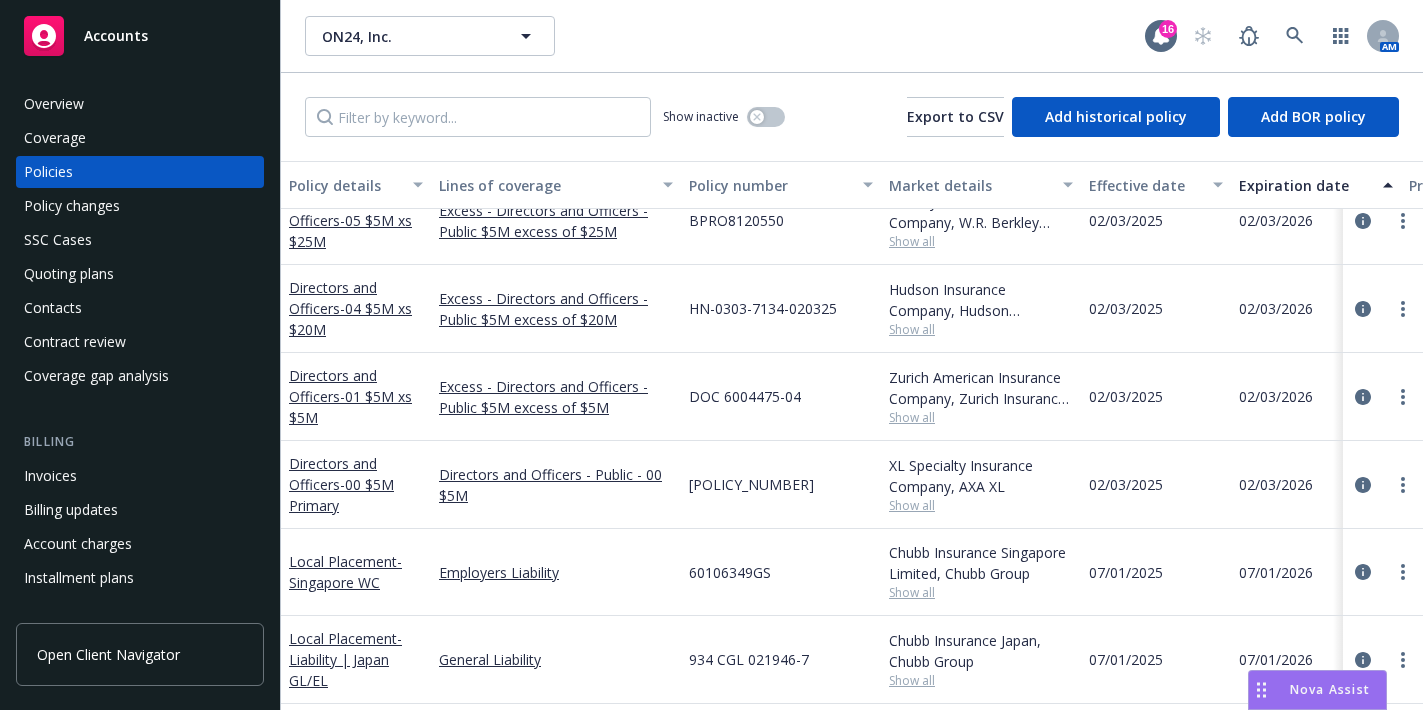 scroll, scrollTop: 700, scrollLeft: 0, axis: vertical 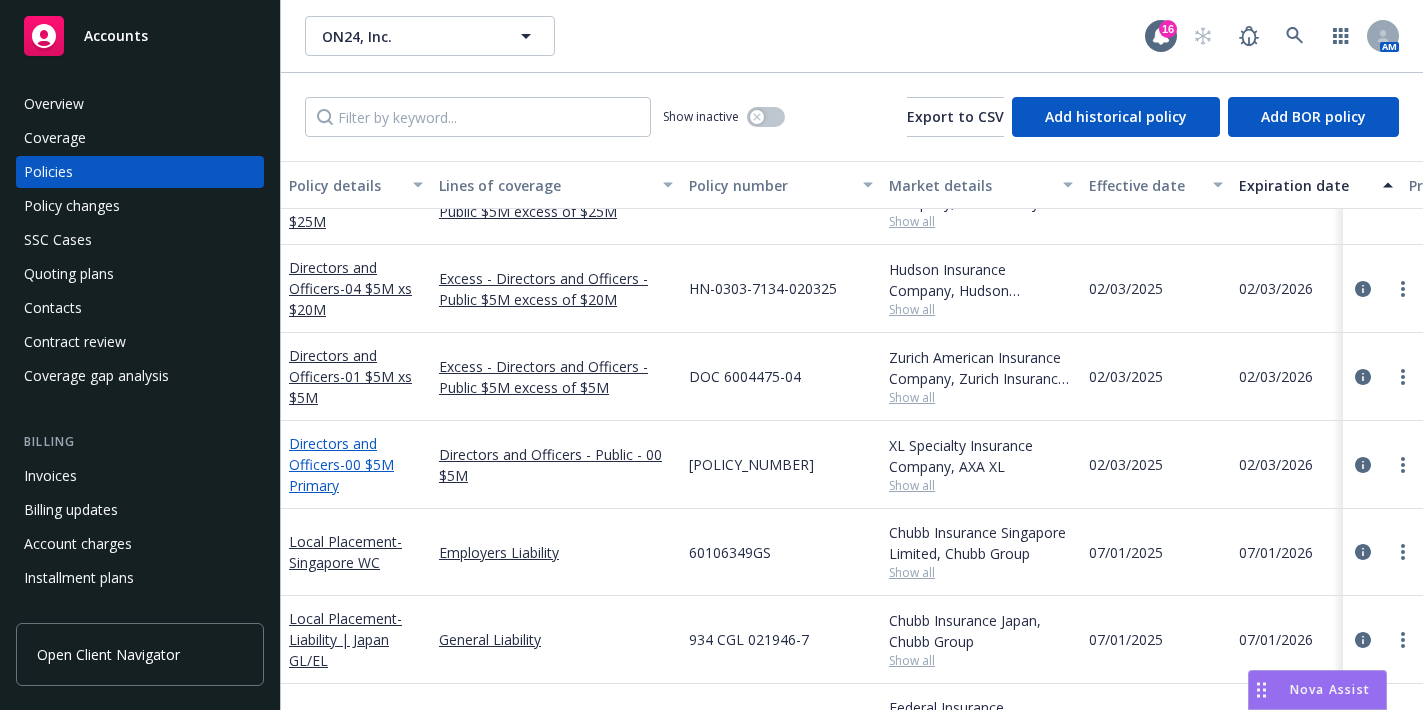 click on "Directors and Officers  -  00 $5M Primary" at bounding box center (341, 464) 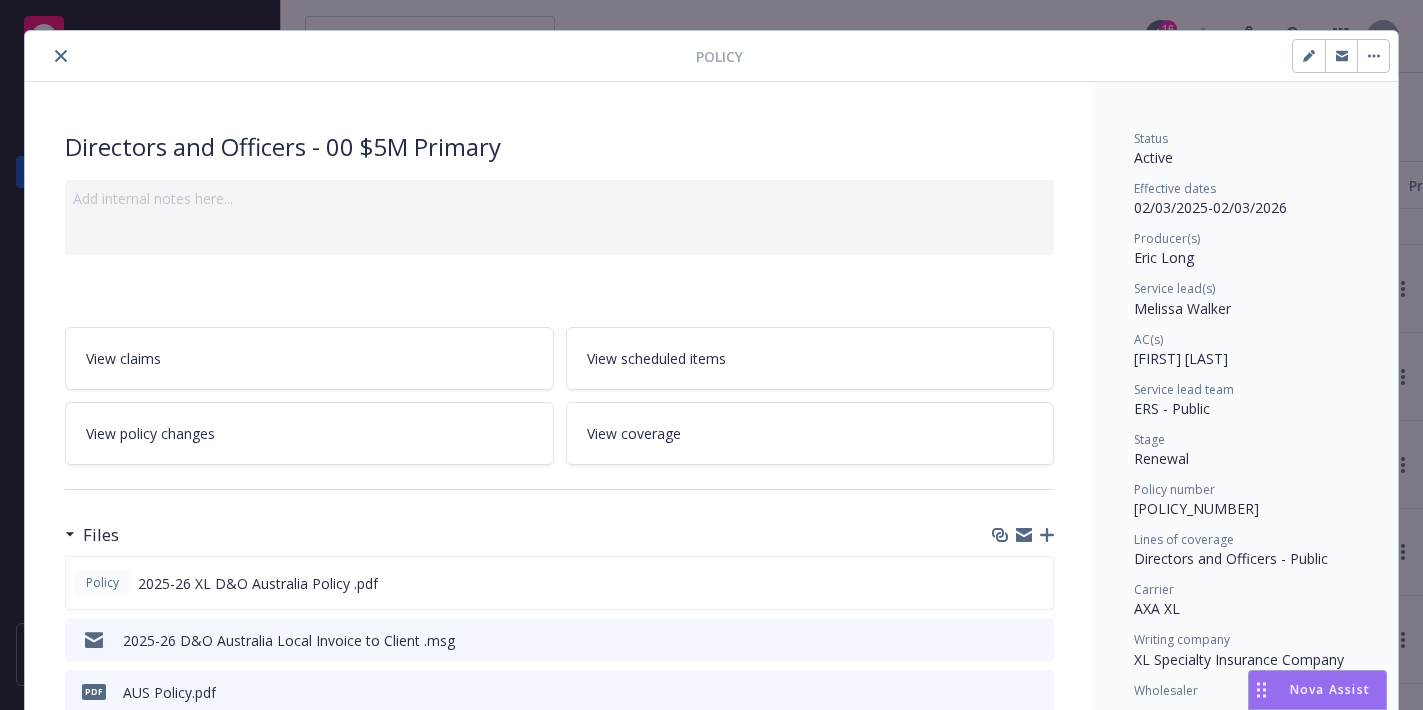scroll, scrollTop: 0, scrollLeft: 0, axis: both 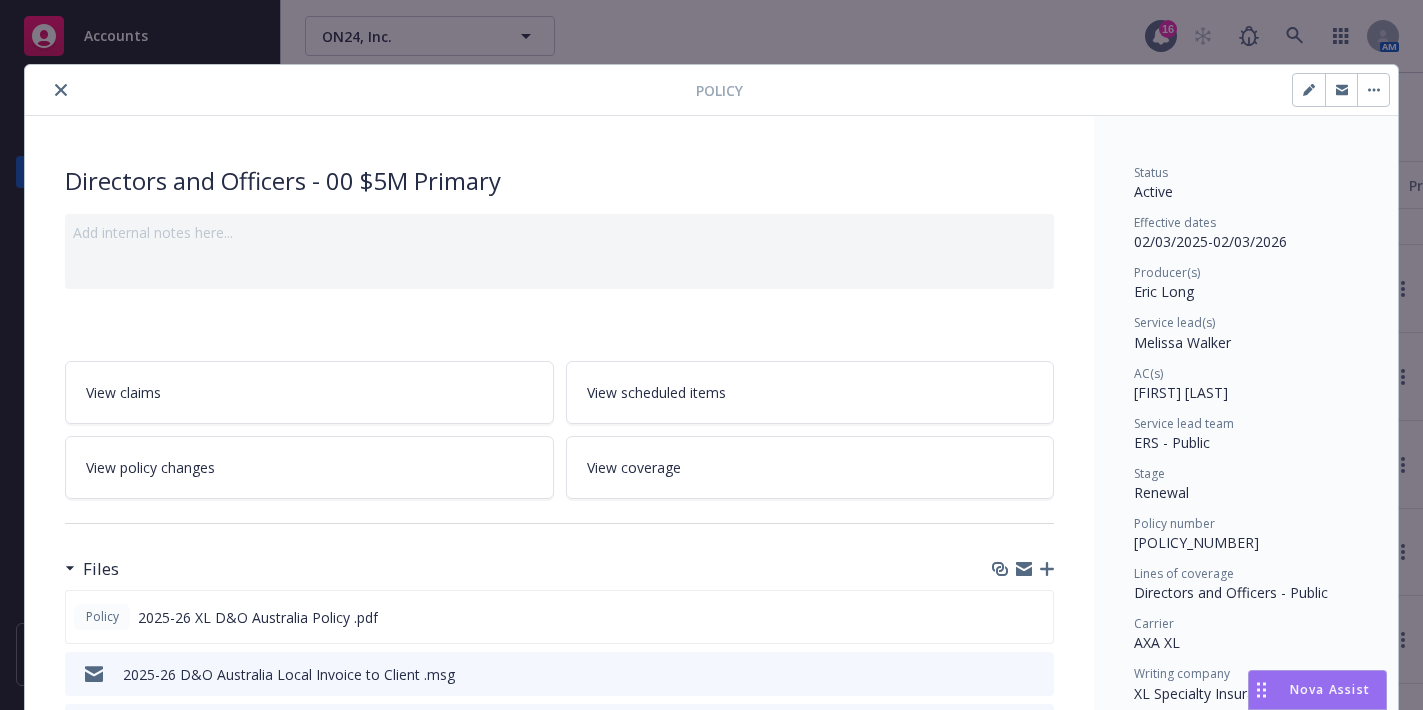 click 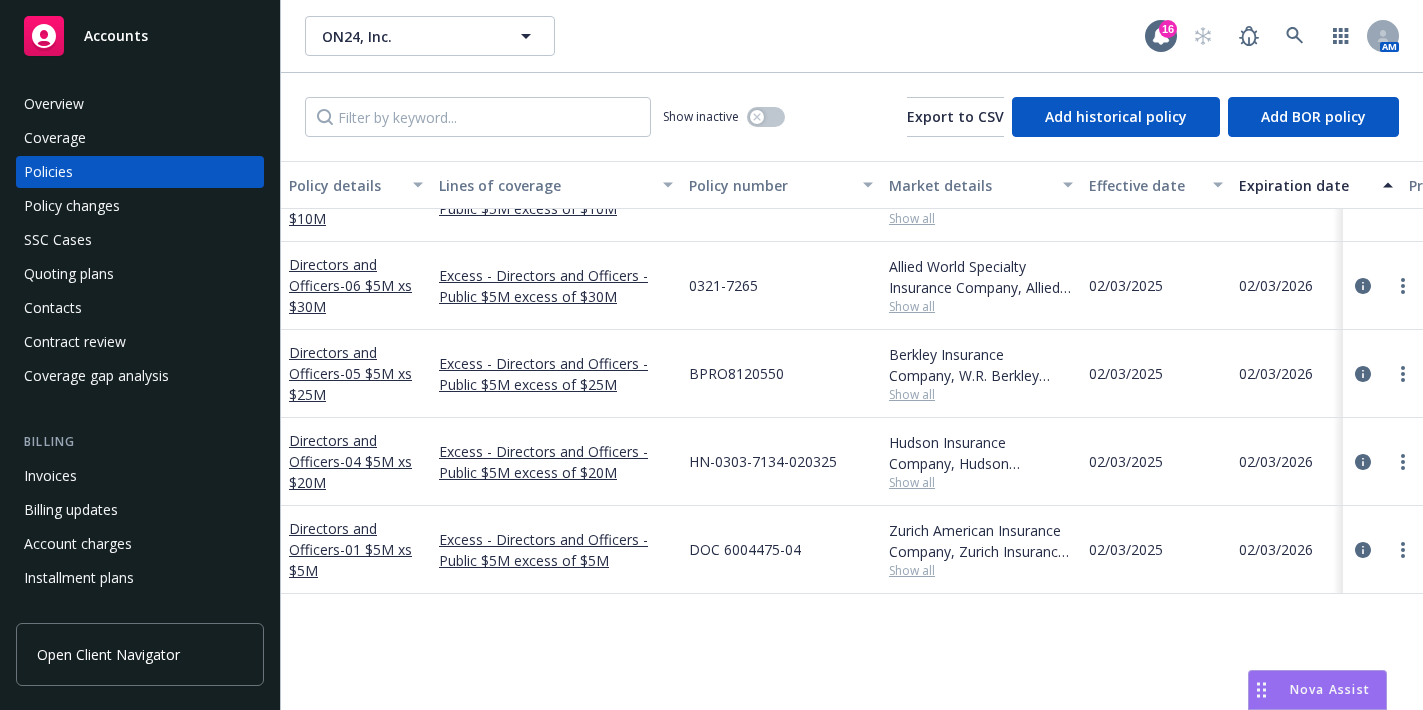 scroll, scrollTop: 0, scrollLeft: 0, axis: both 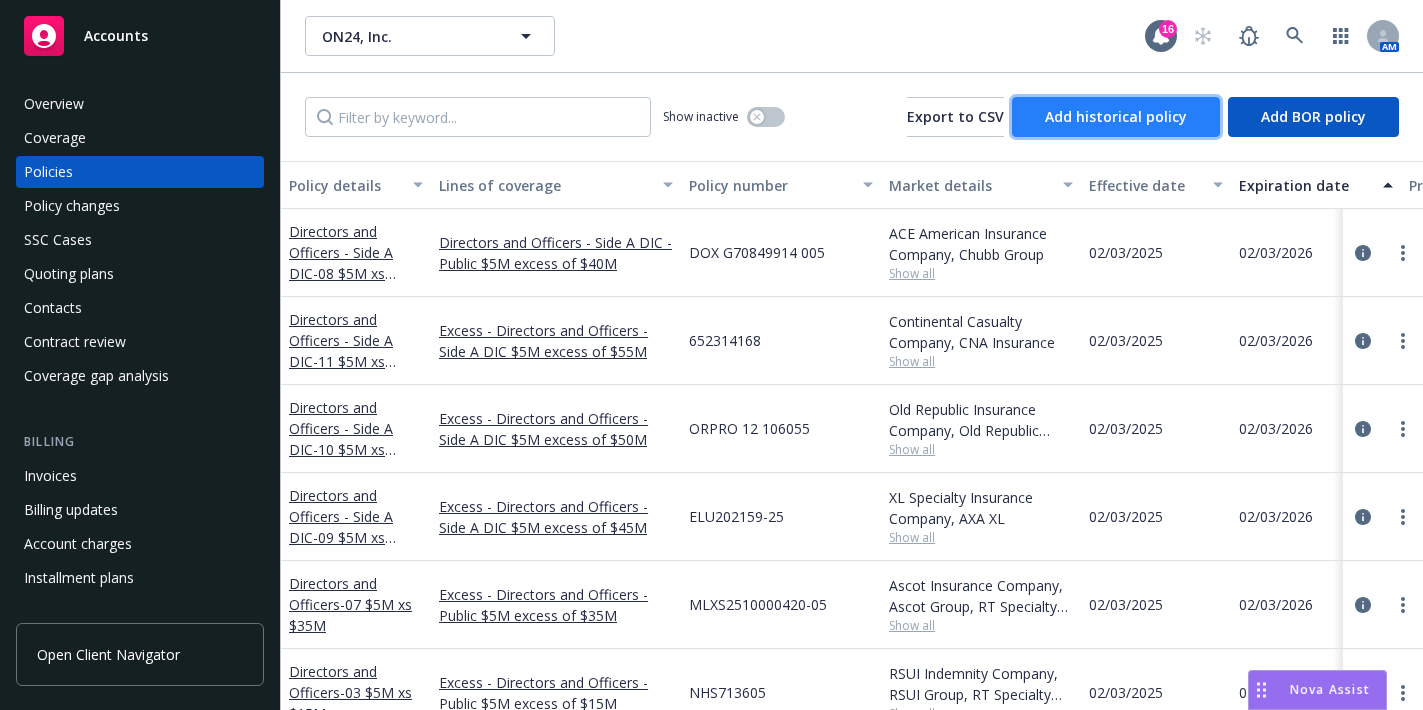 click on "Add historical policy" at bounding box center (1116, 117) 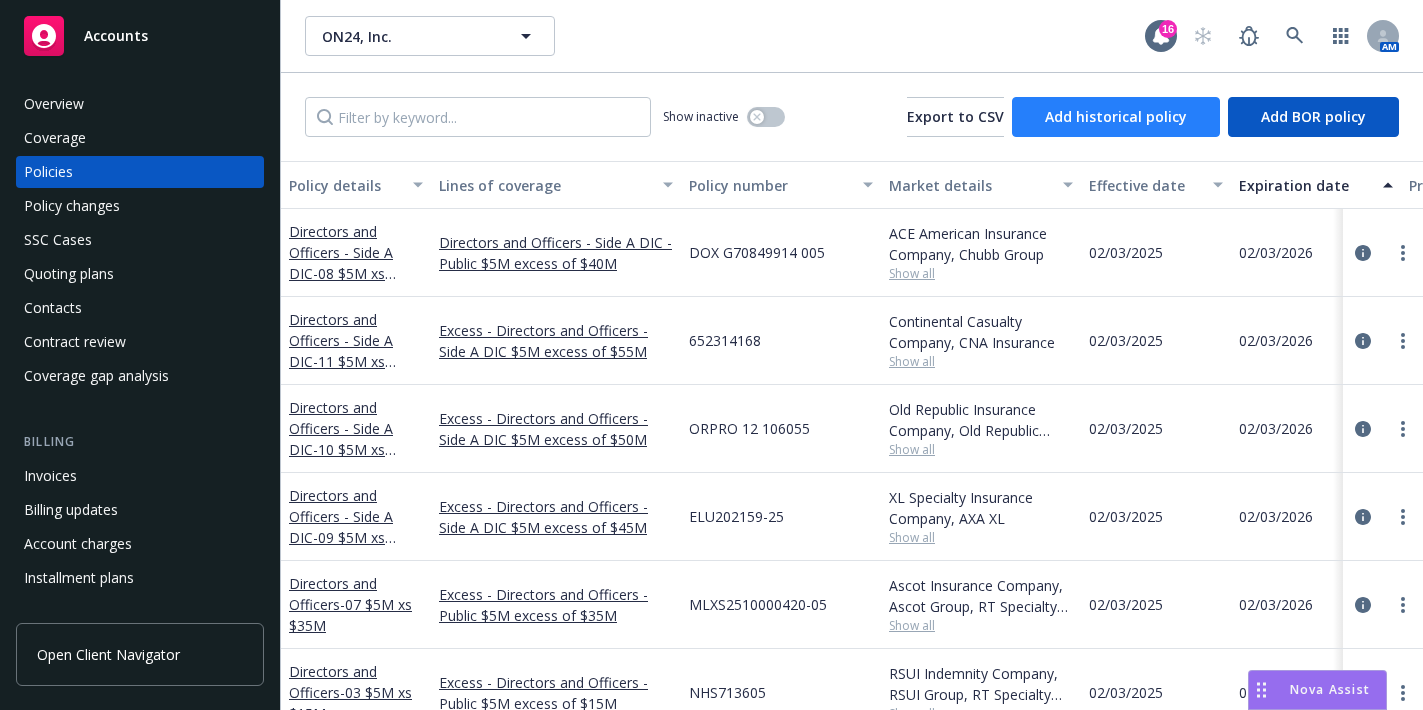 select on "other" 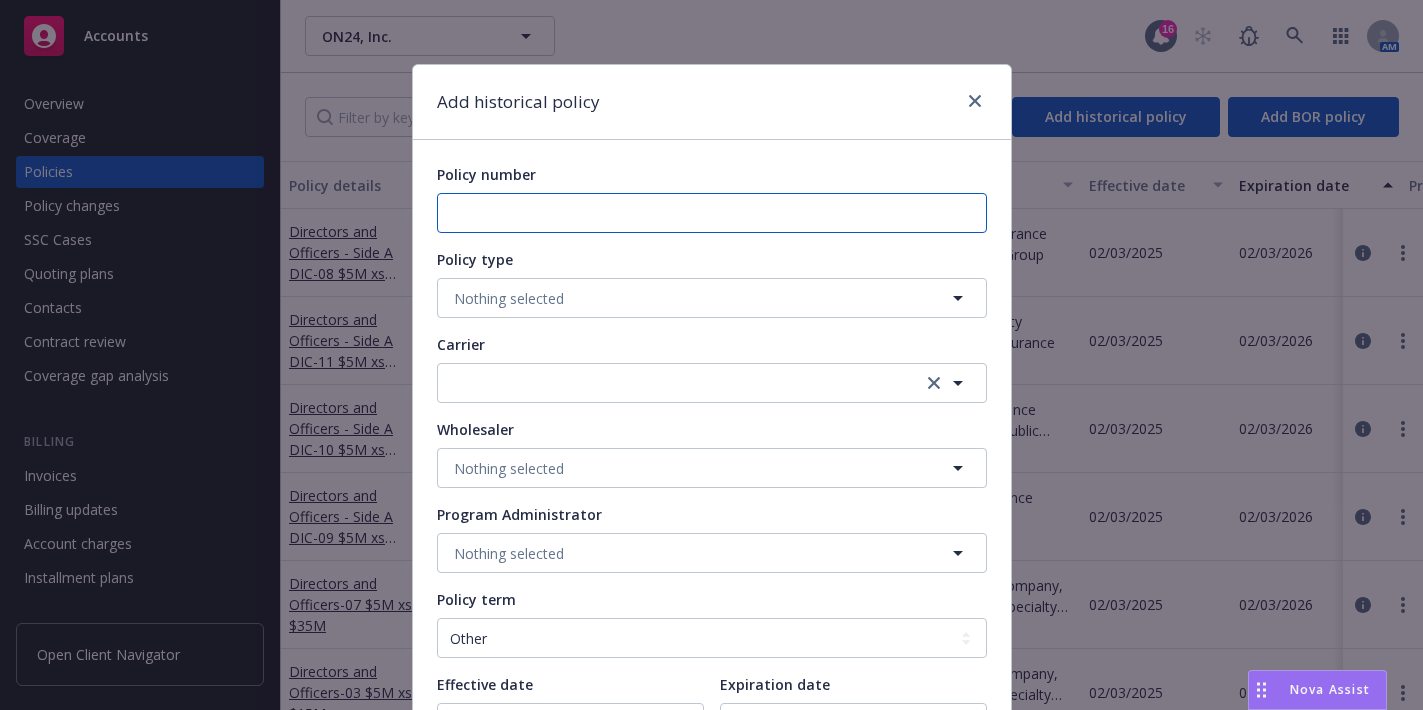 click on "Policy number" at bounding box center (712, 213) 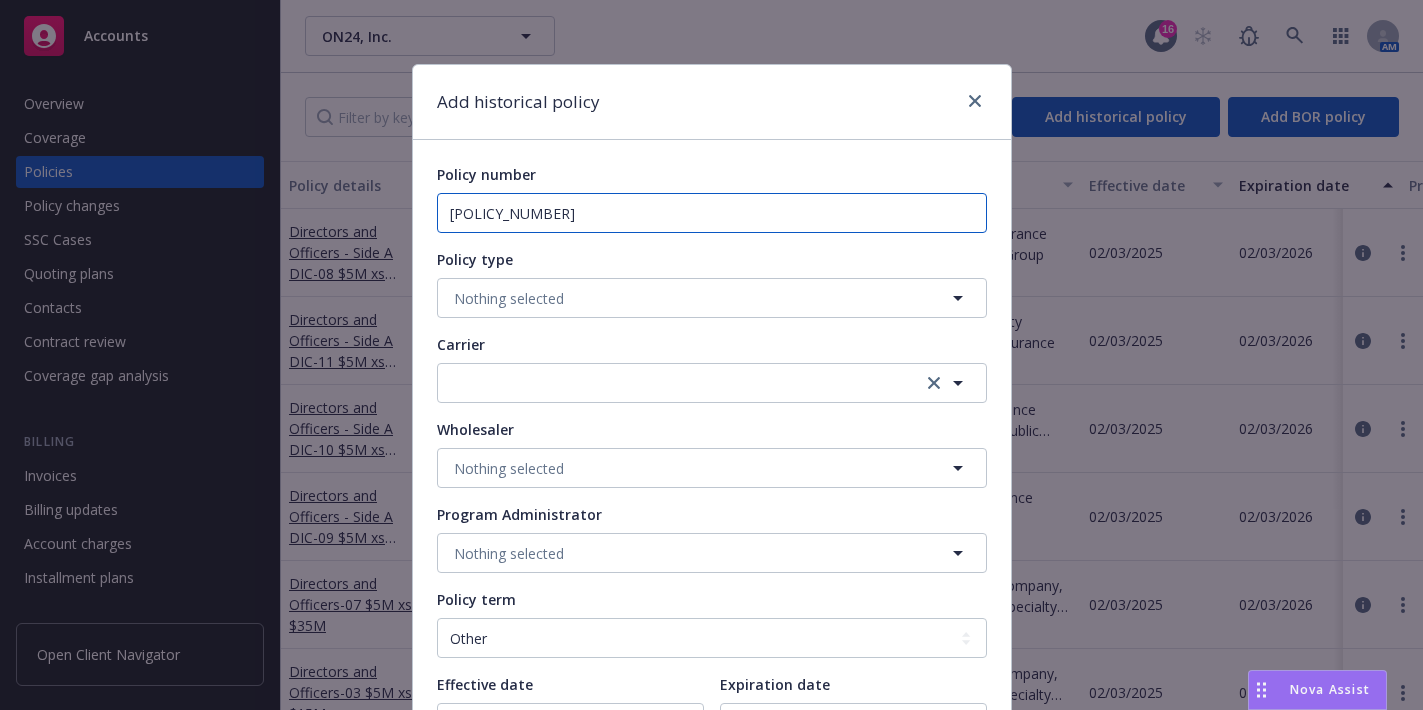 type on "[POLICY_NUMBER]" 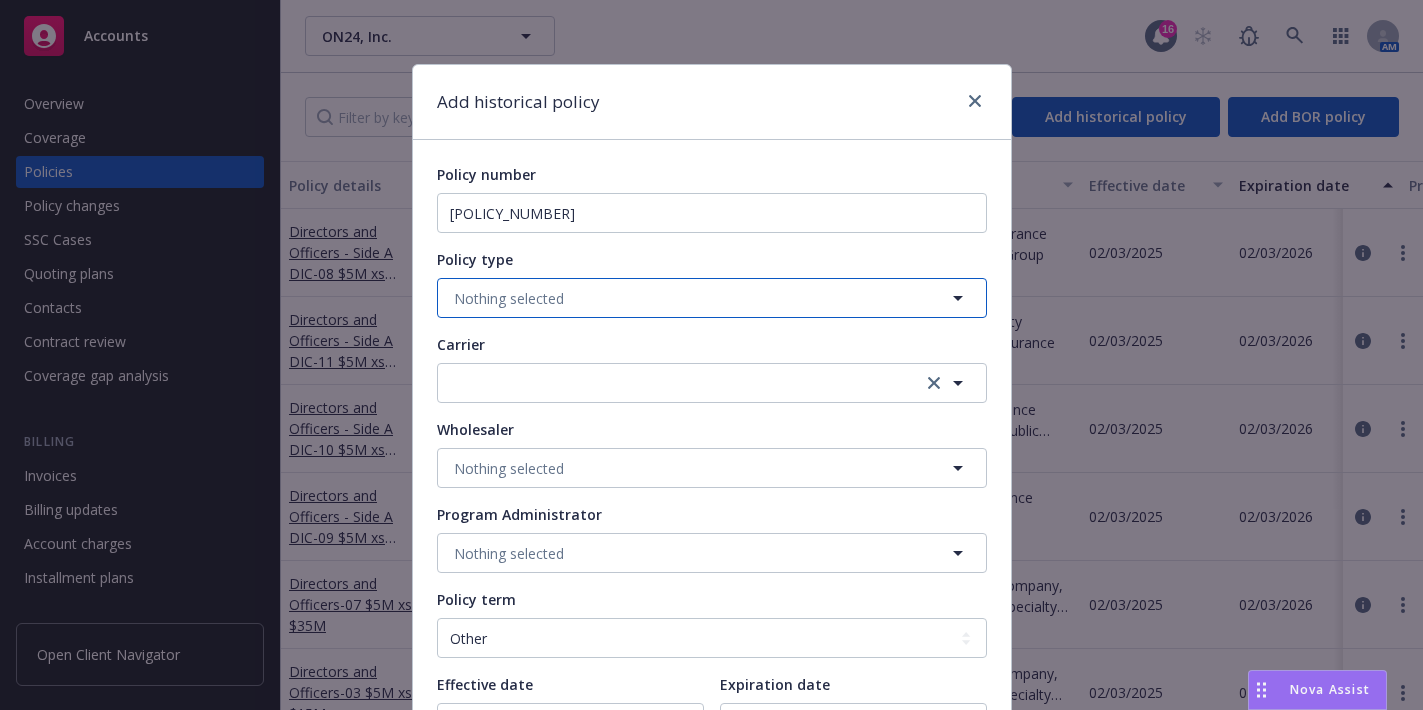 click on "Nothing selected" at bounding box center [712, 298] 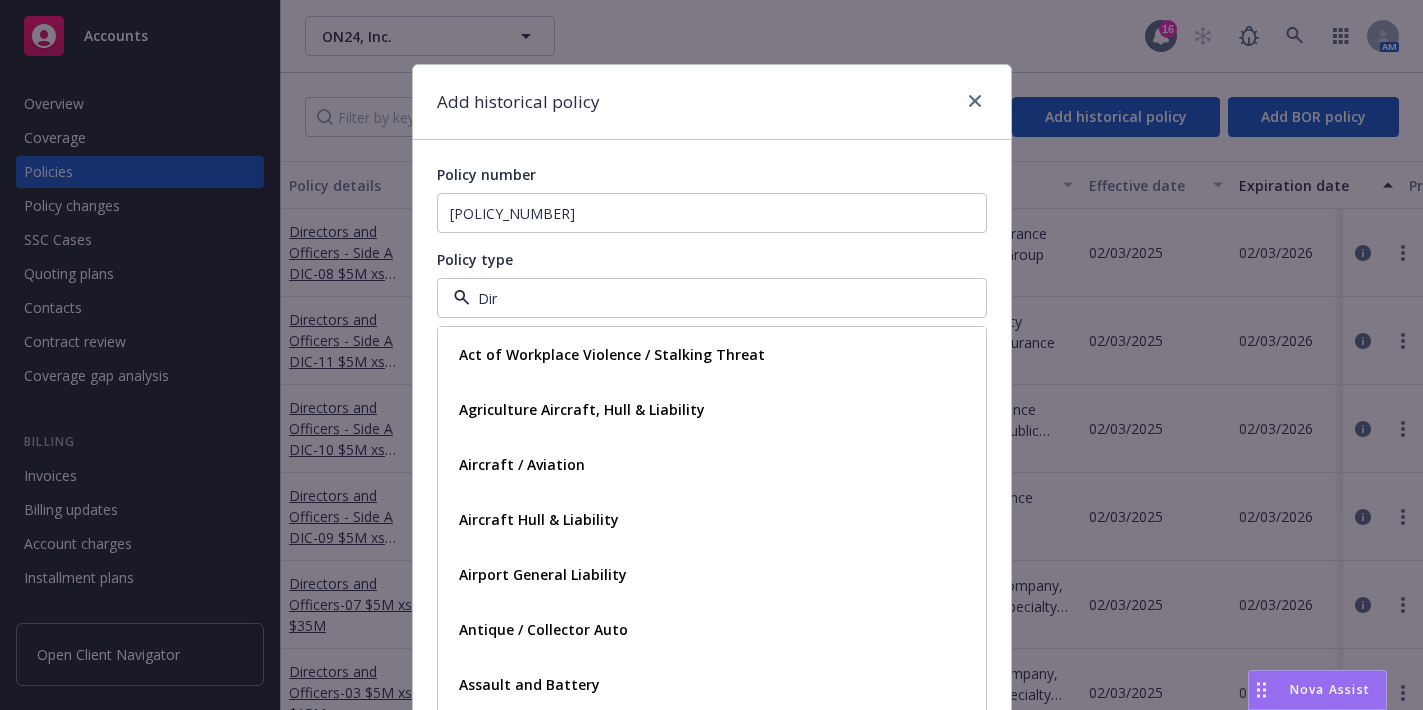 type on "Dire" 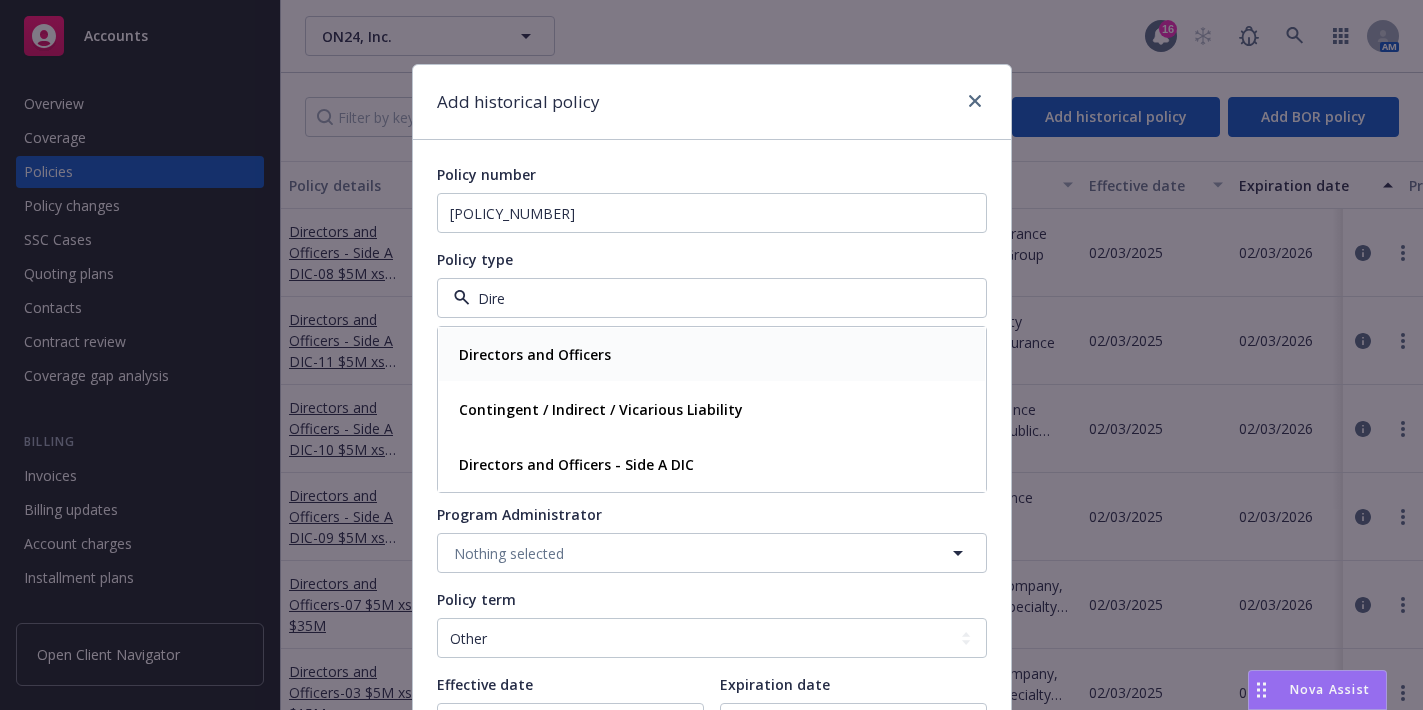 click on "Directors and Officers" at bounding box center (535, 354) 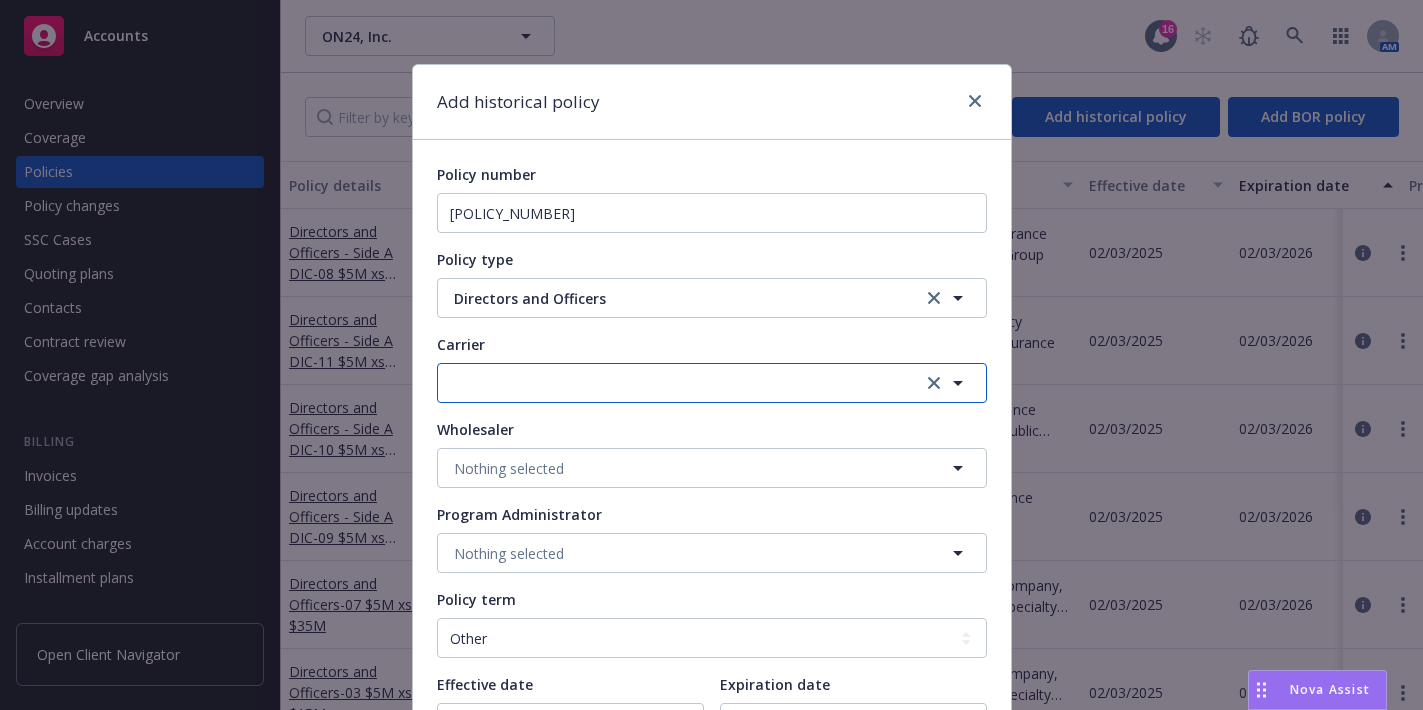 click at bounding box center (712, 383) 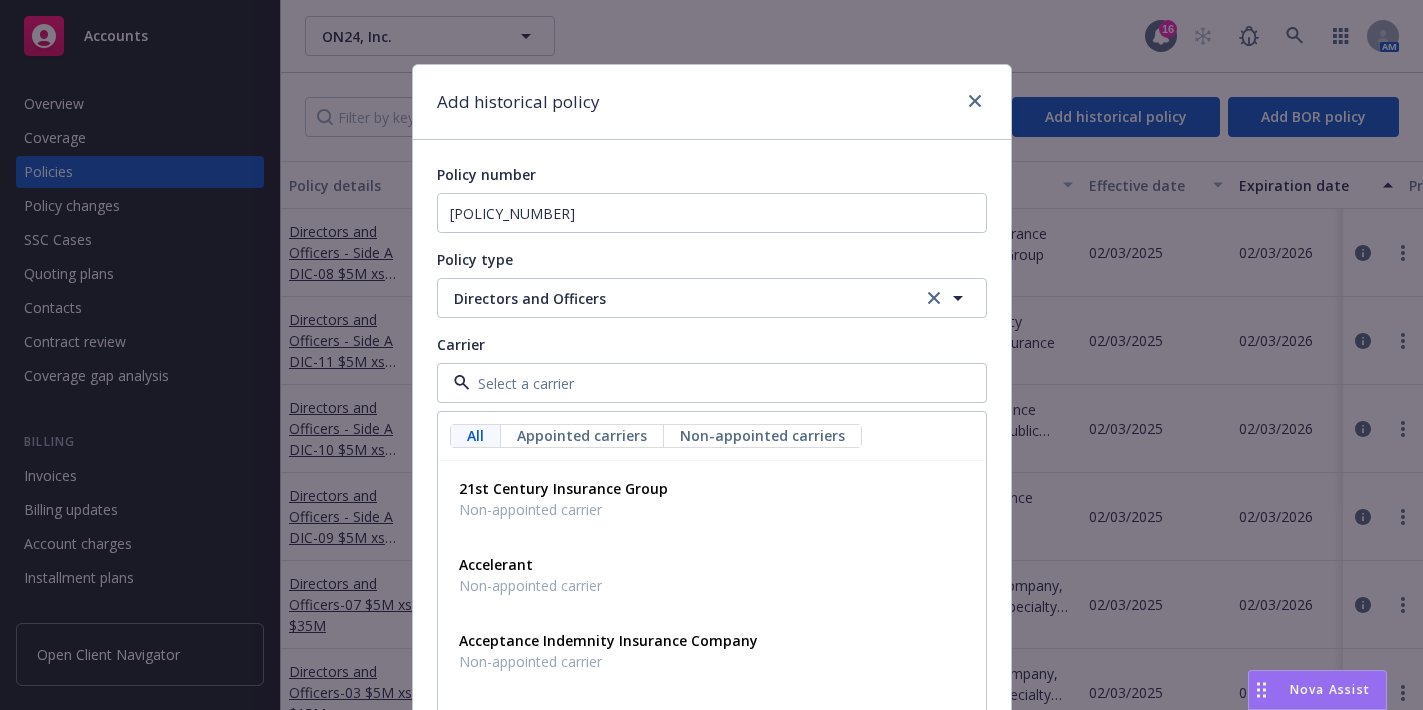 click at bounding box center (708, 383) 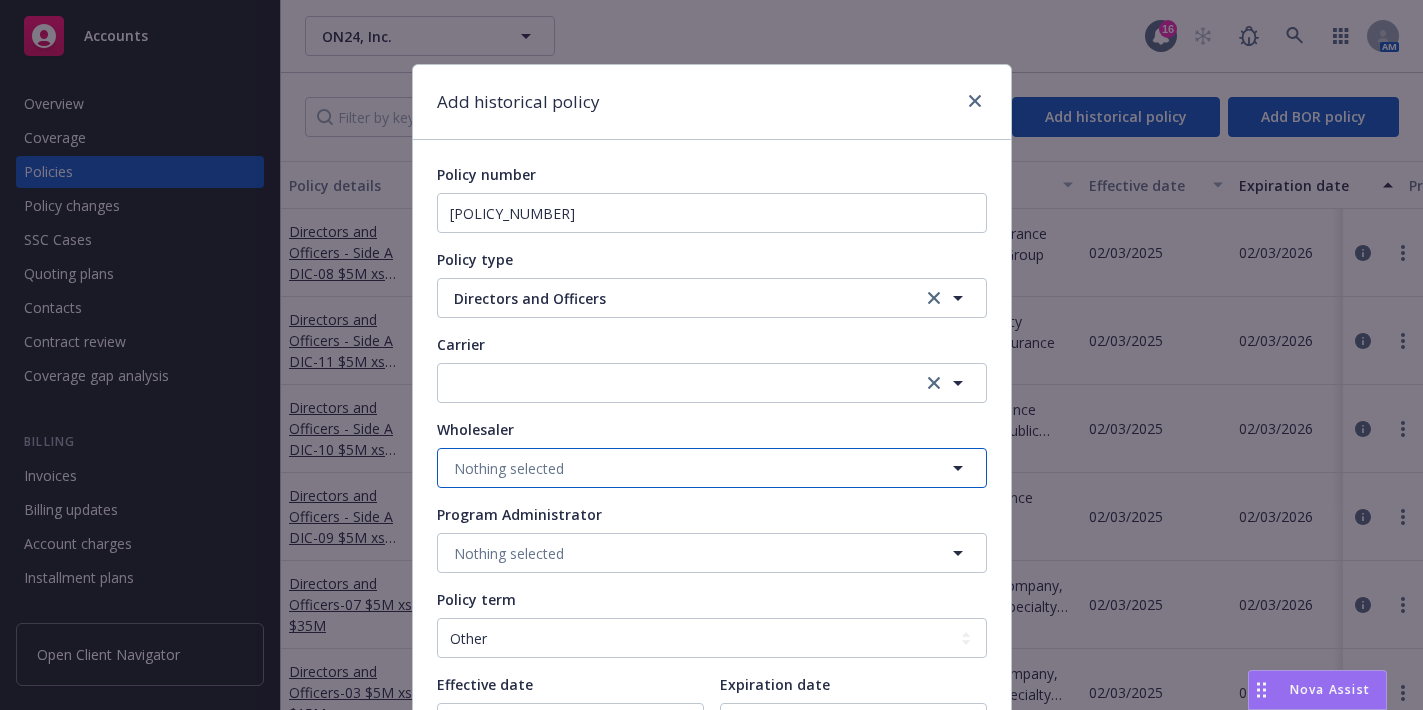 click on "Nothing selected" at bounding box center [712, 468] 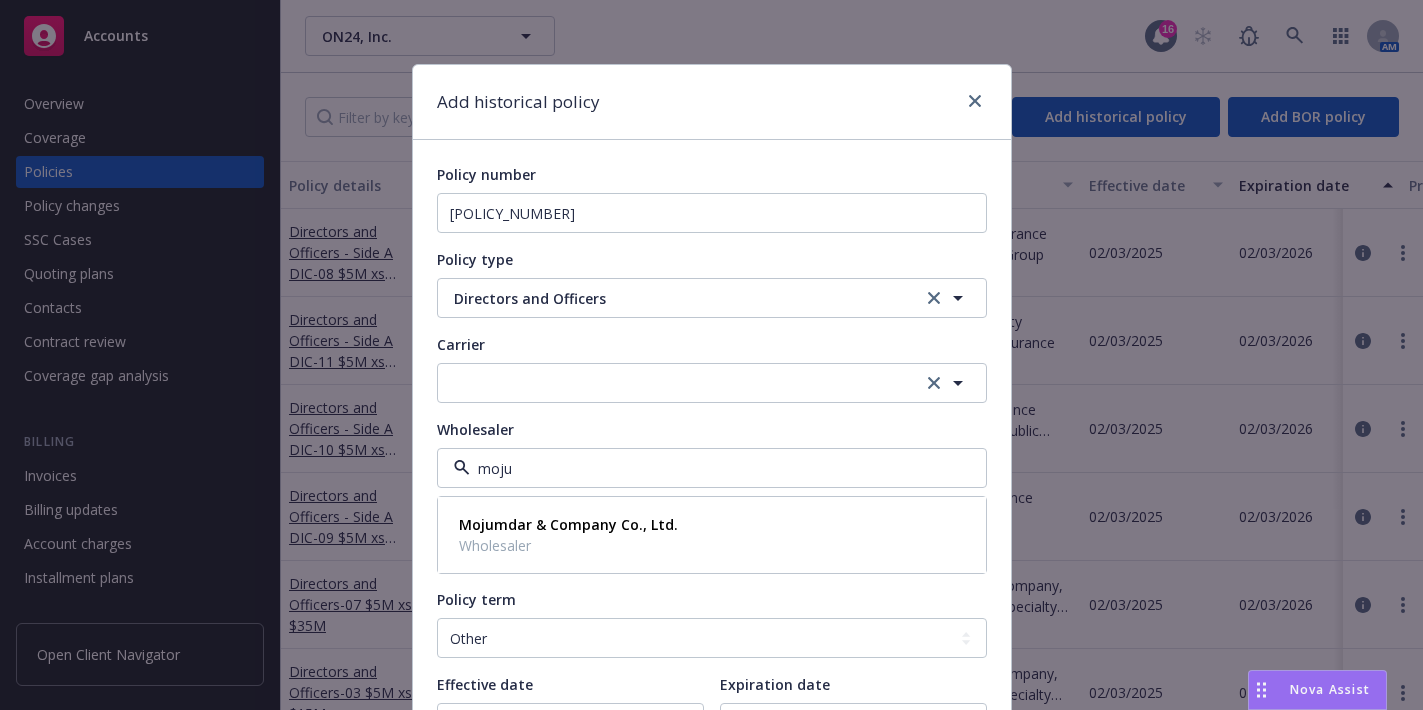 type on "mojum" 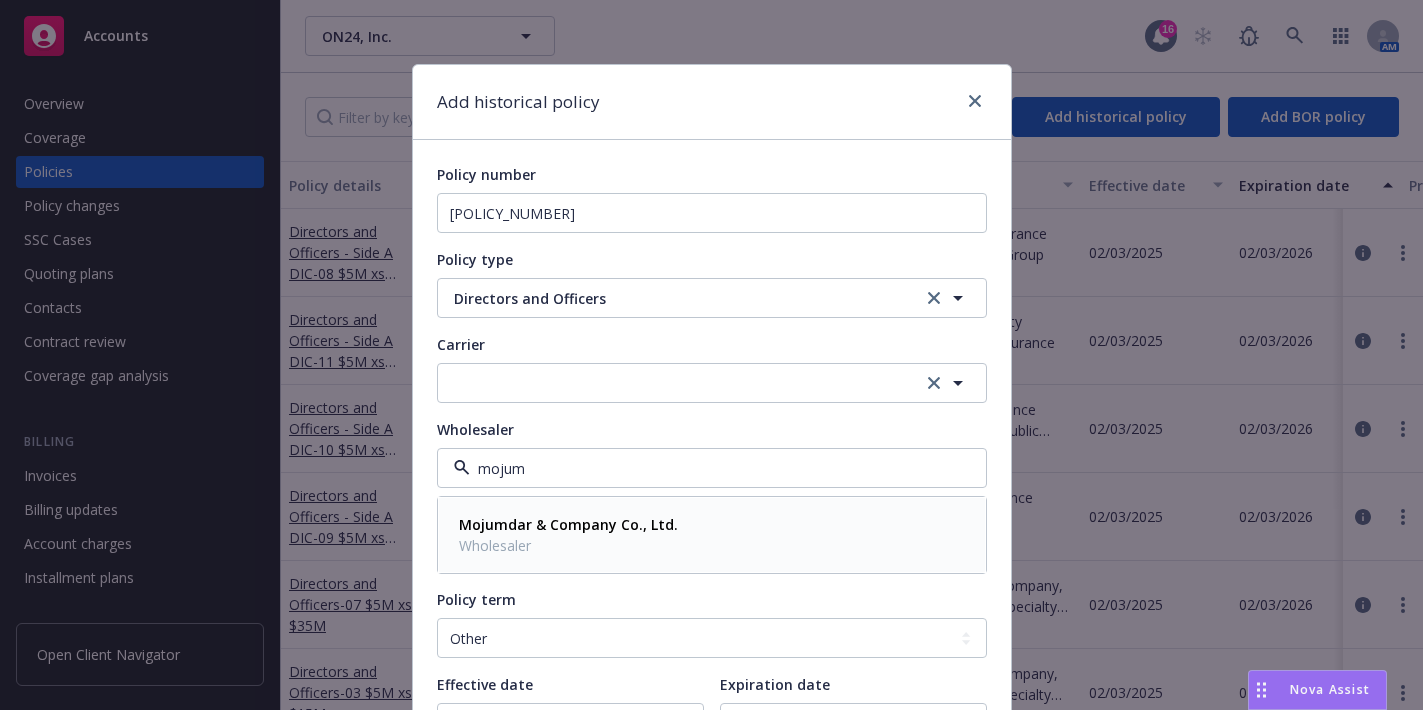 click on "Mojumdar & Company Co., Ltd." at bounding box center [568, 524] 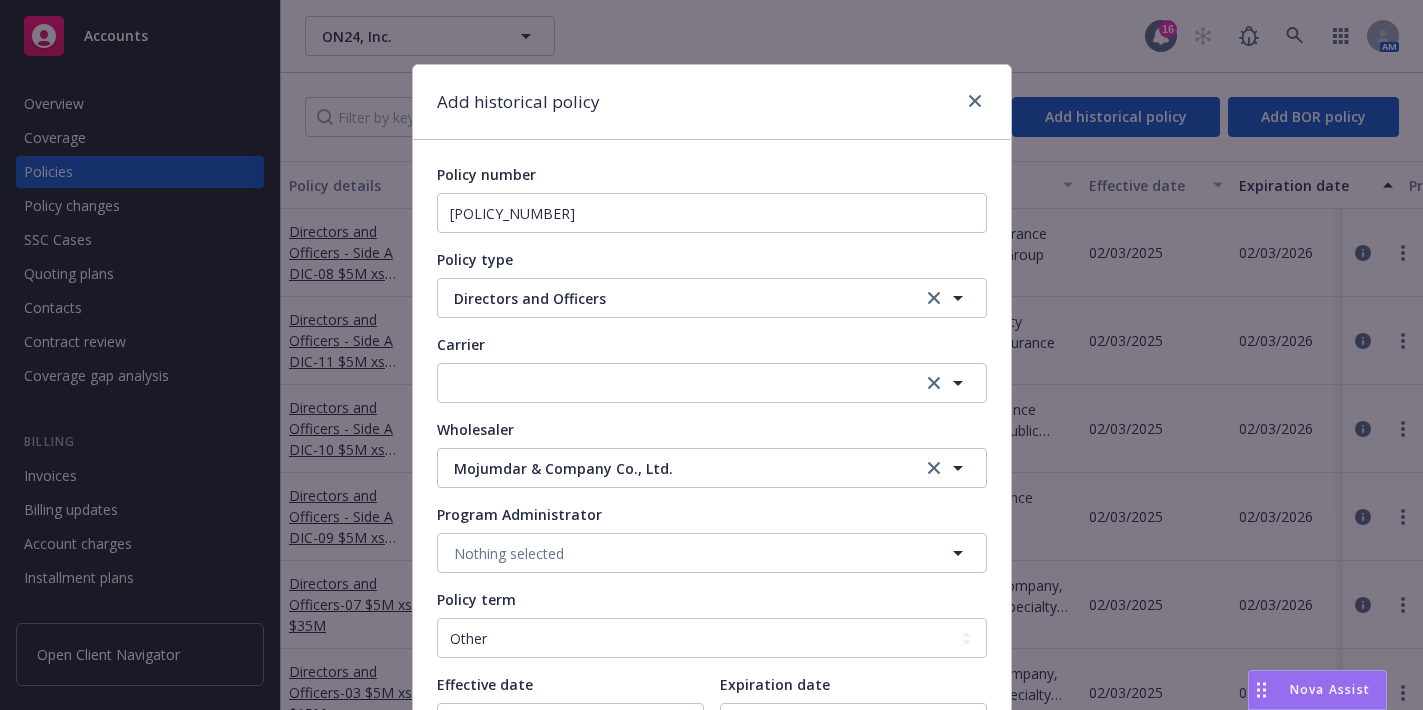 click on "Add historical policy" at bounding box center (518, 102) 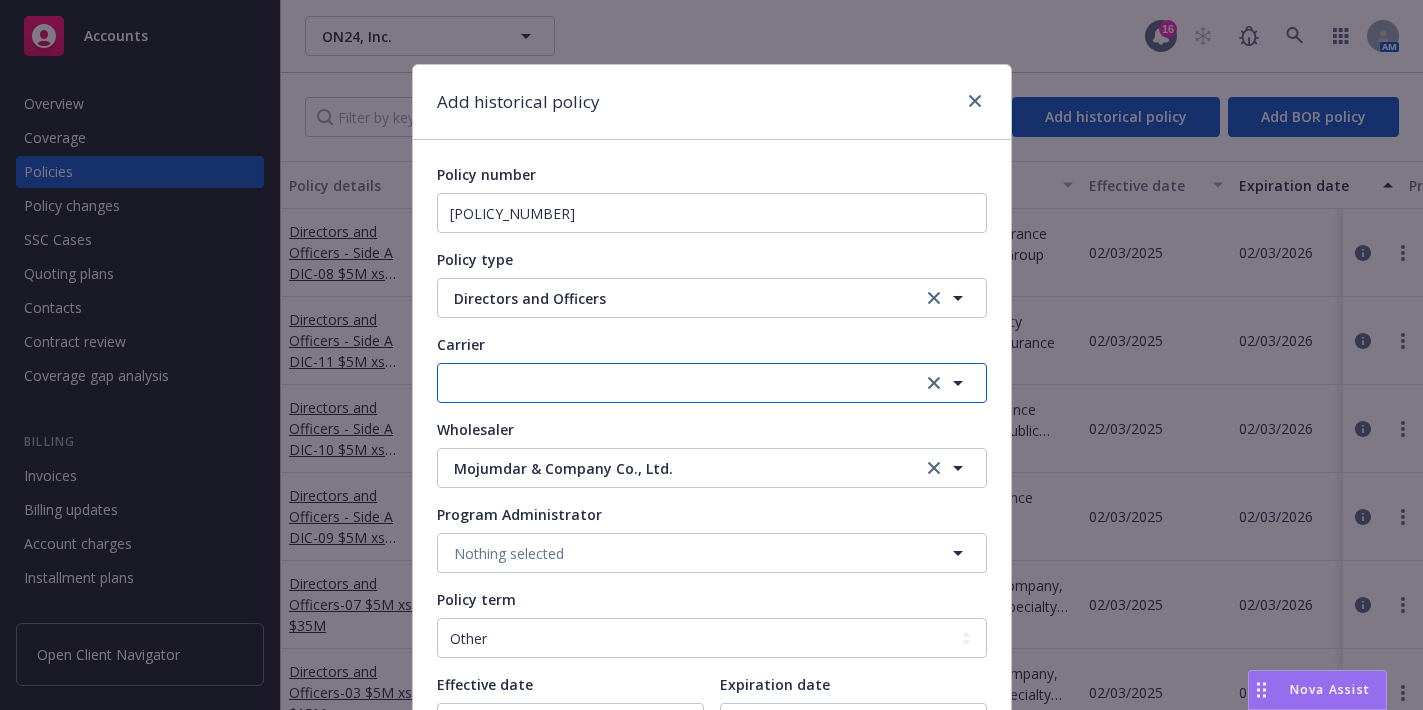 click at bounding box center (712, 383) 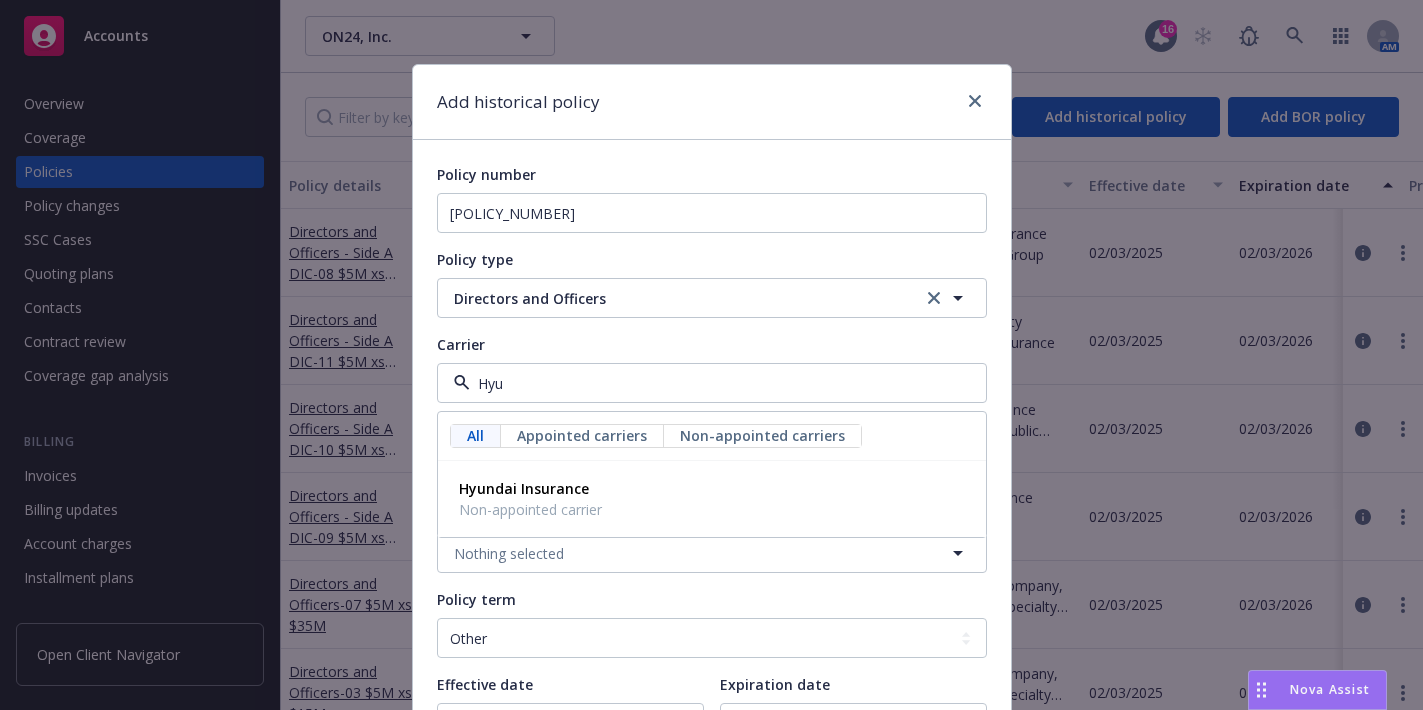 type on "Hyu" 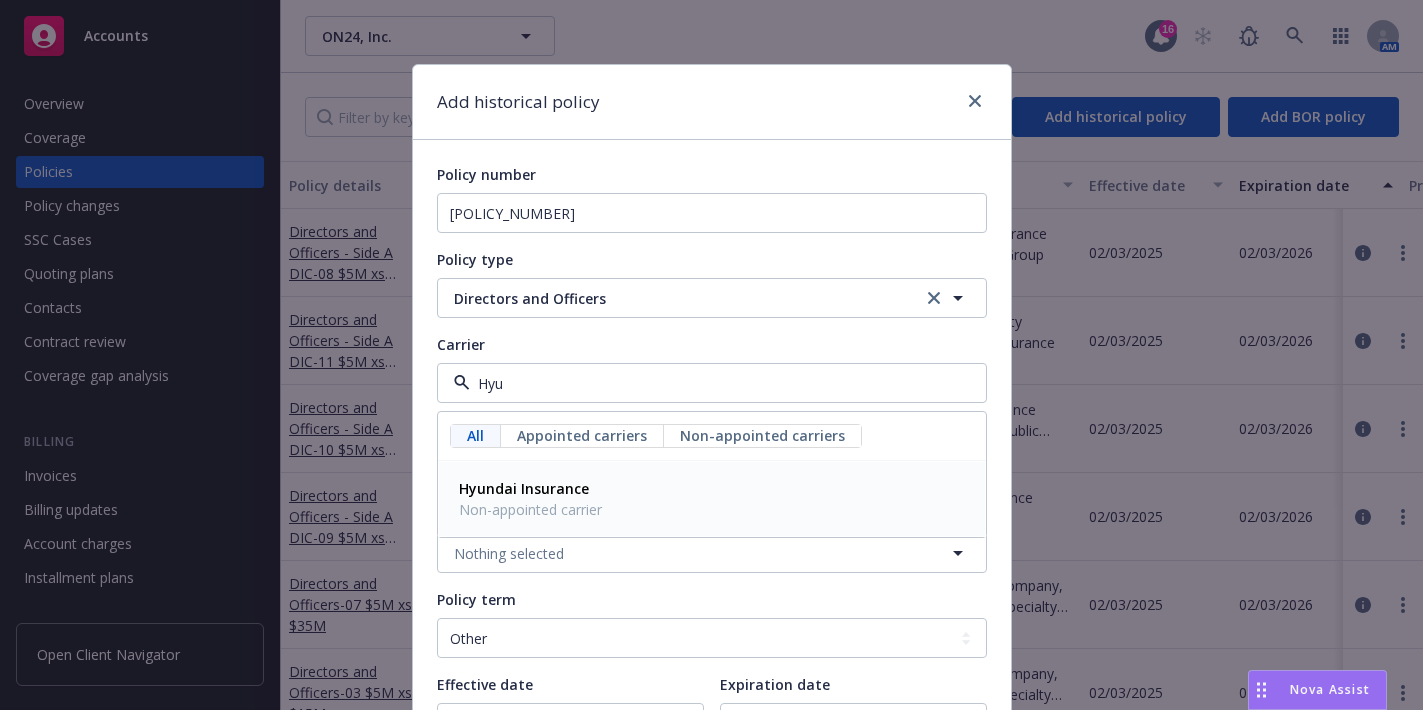 click on "Non-appointed carrier" at bounding box center (530, 509) 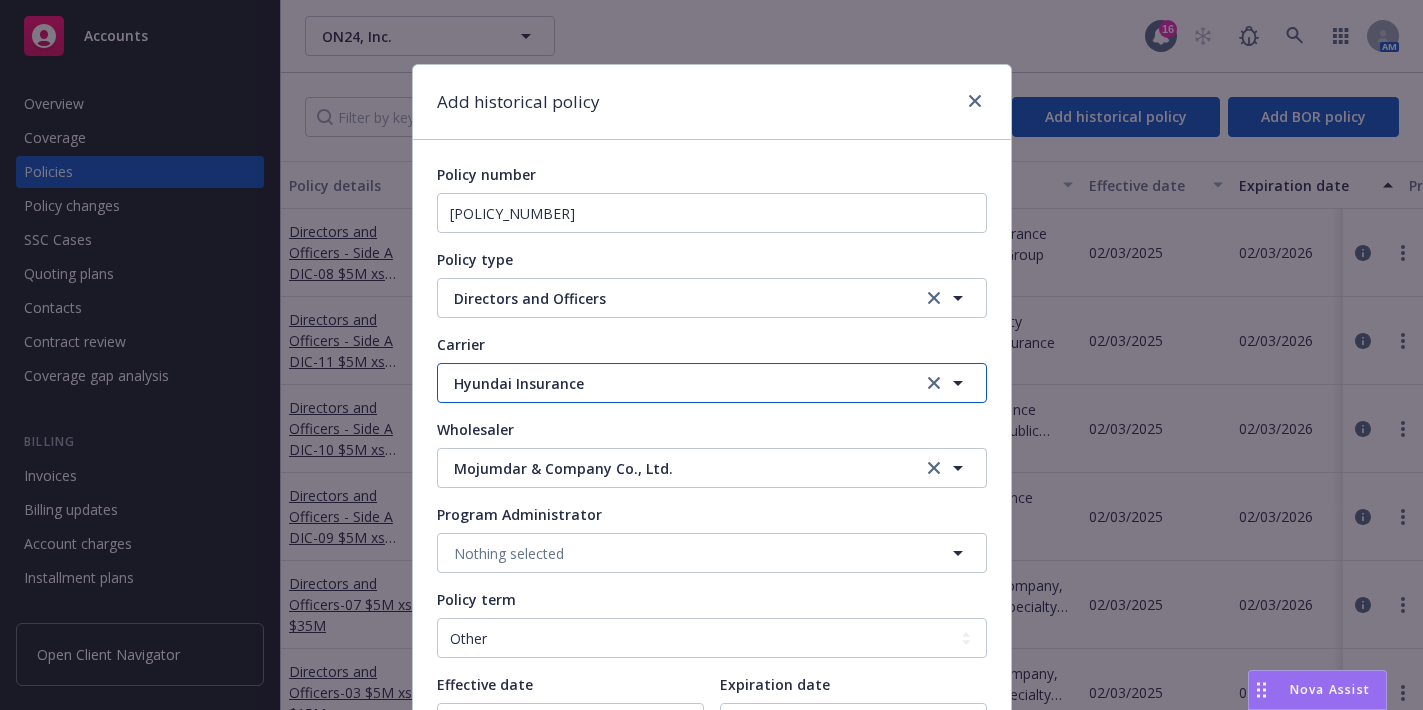 click on "Hyundai Insurance" at bounding box center [675, 383] 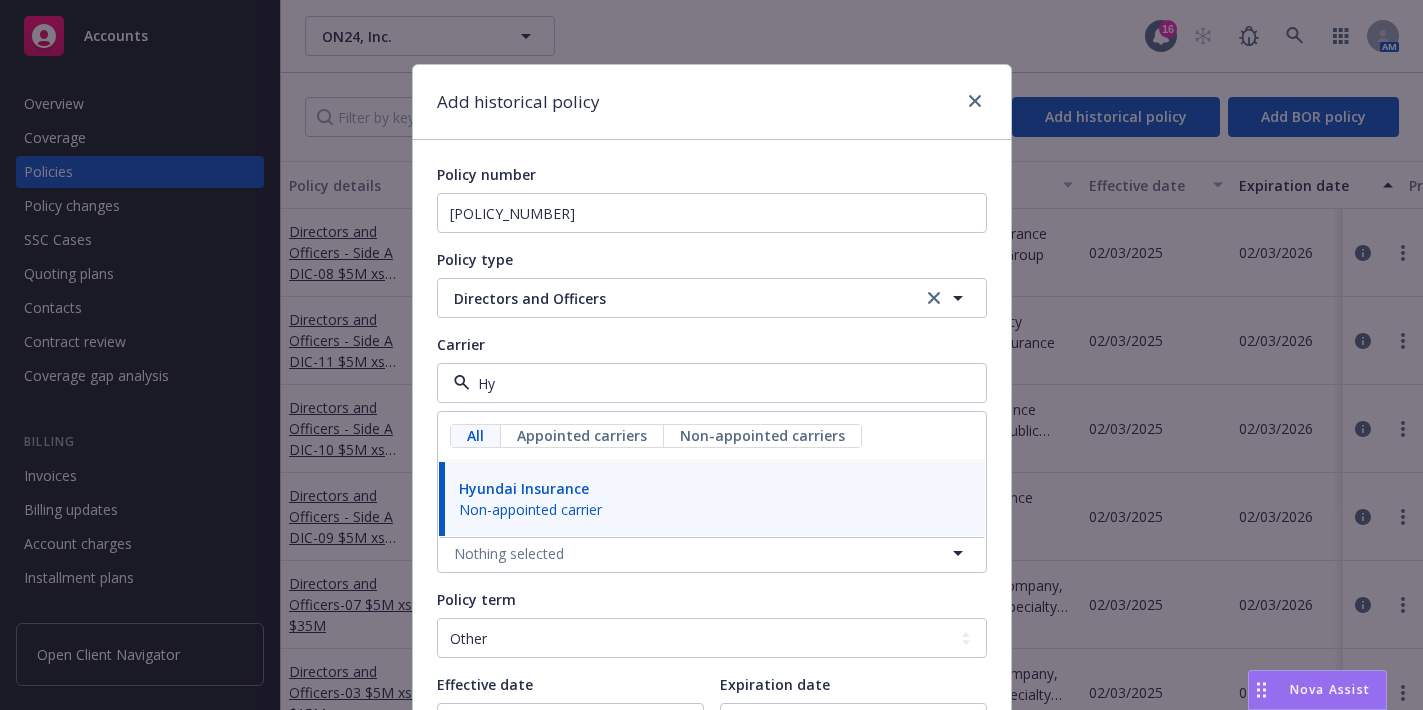 type on "H" 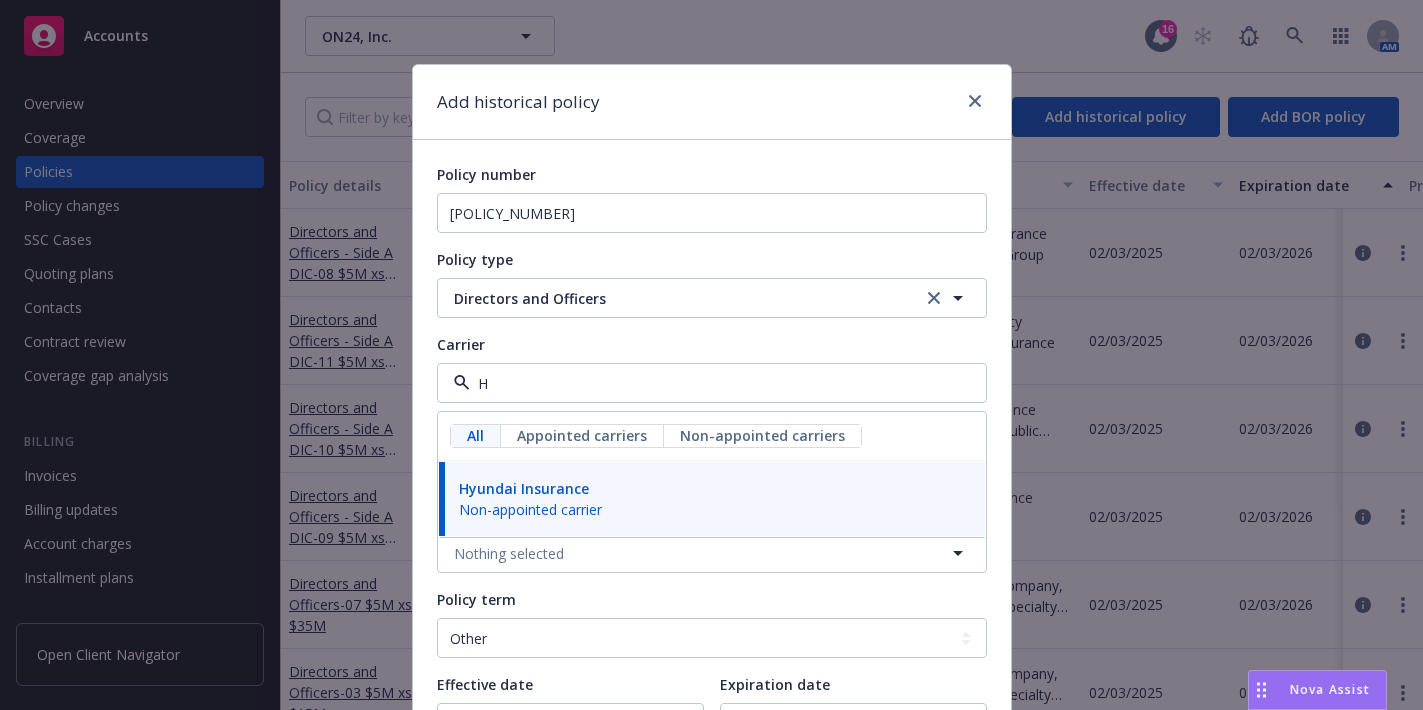 type 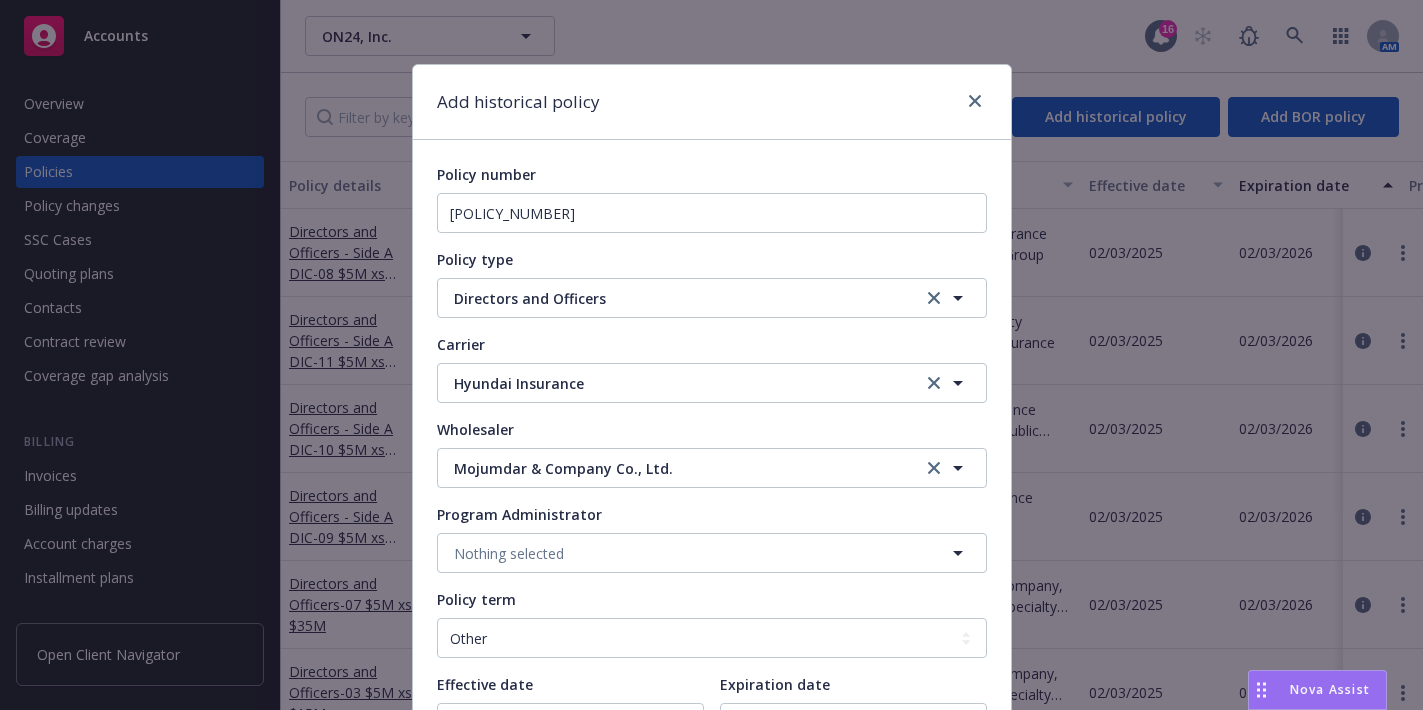 click on "Policy term" at bounding box center (476, 599) 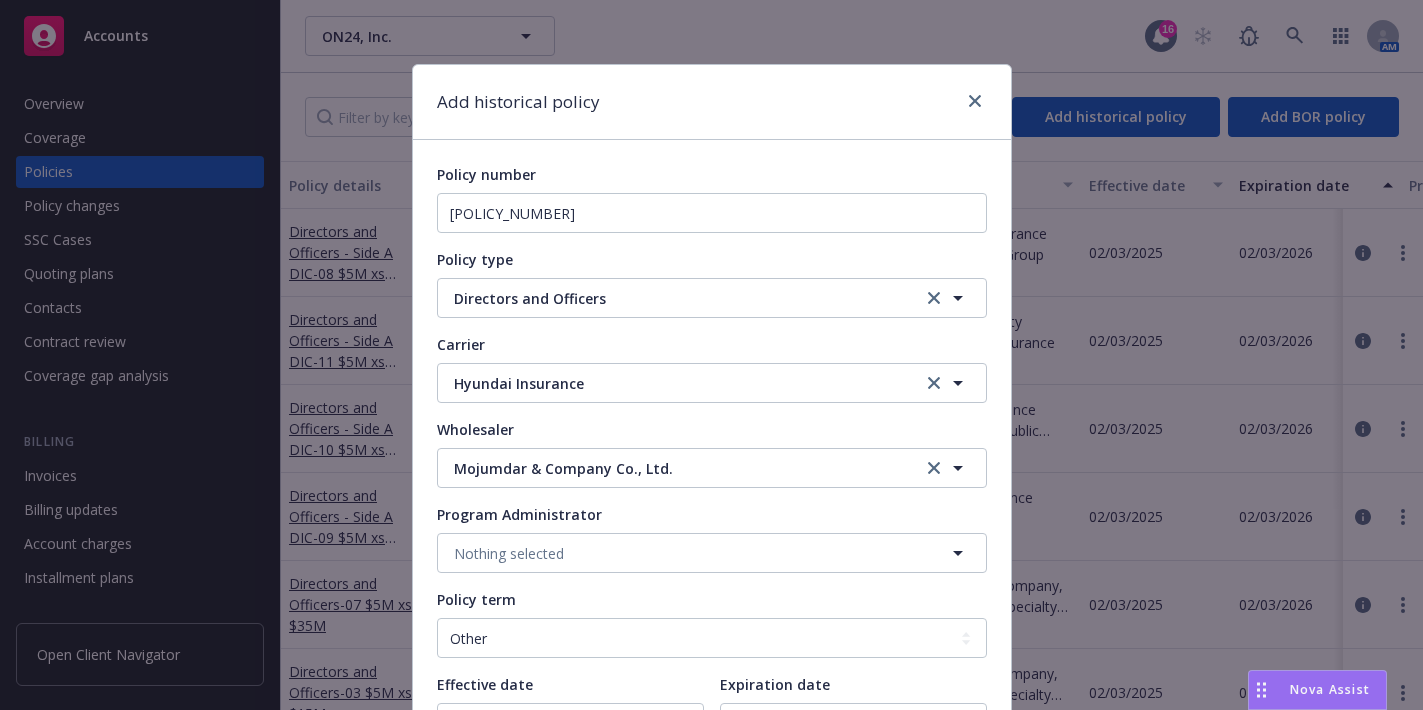 click on "Policy term" at bounding box center [712, 599] 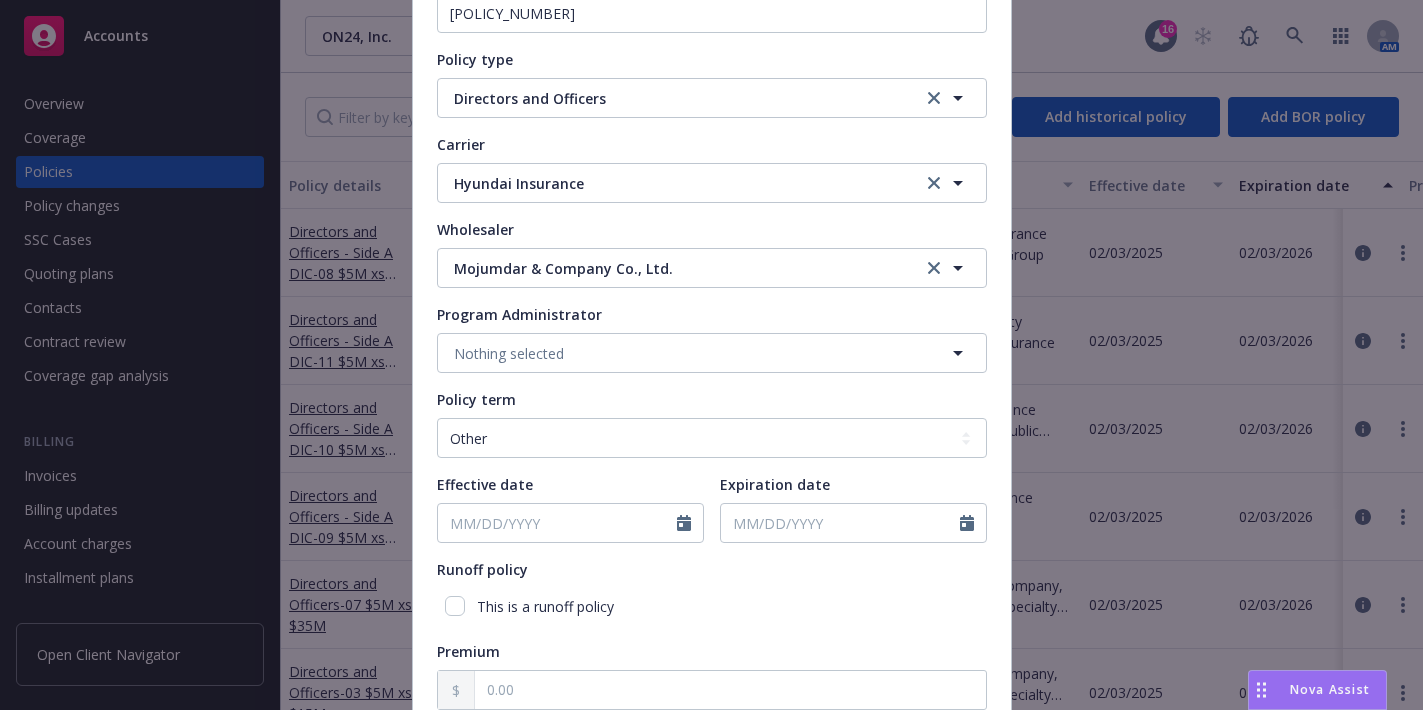 scroll, scrollTop: 300, scrollLeft: 0, axis: vertical 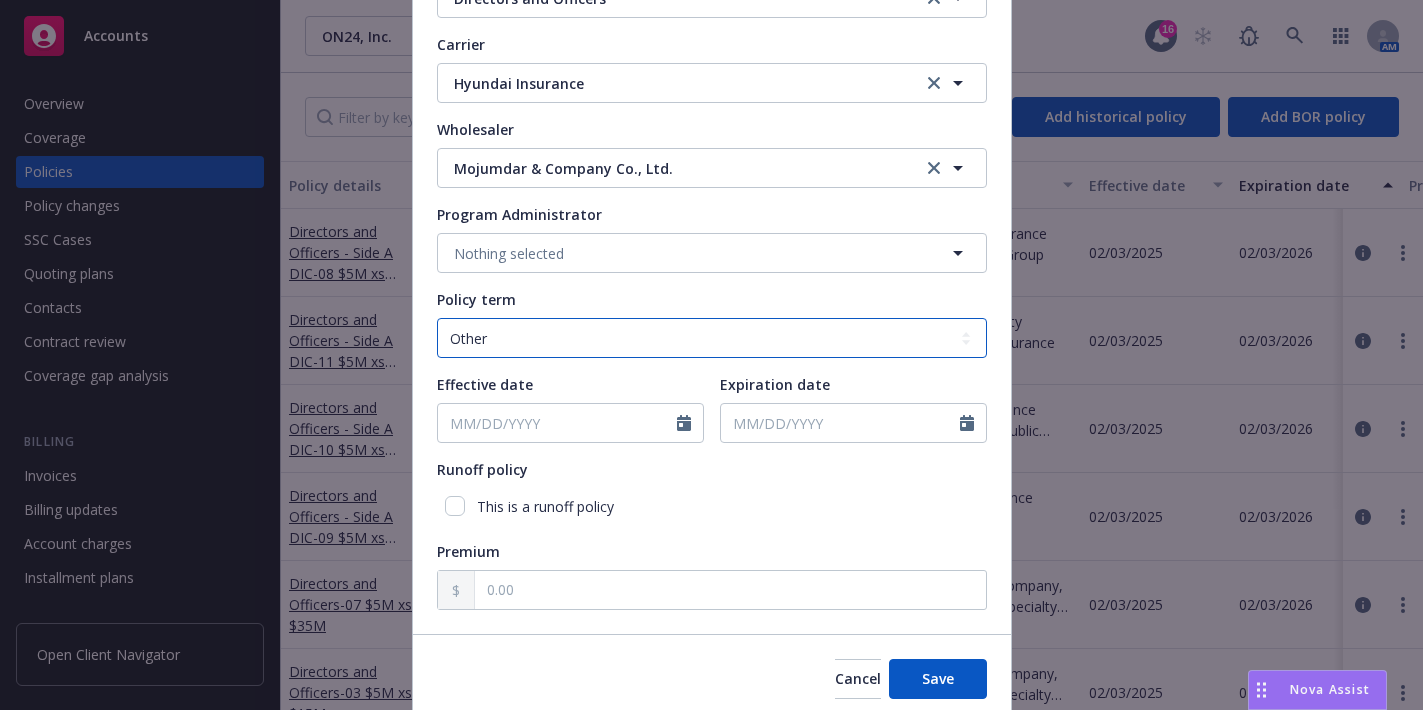 click on "Select policy term 12 Month 6 Month 4 Month 3 Month 2 Month 1 Month 36 Month (3 yr) 72 Month (6 yr) 120 Month (10 yr) 180 Month (15 yr) 240 Month (20 yr) 300 Month (25 yr) 360 Month (30 yr) Other" at bounding box center [712, 338] 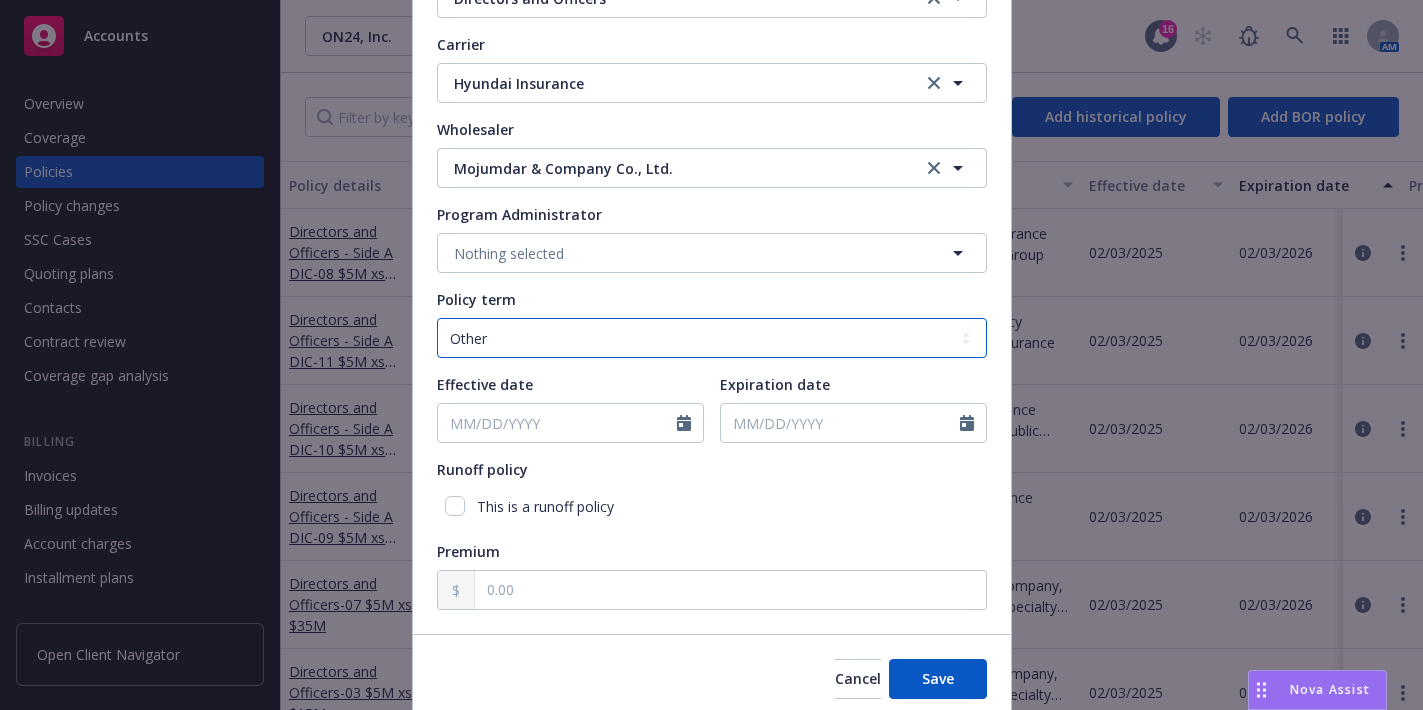 select on "12" 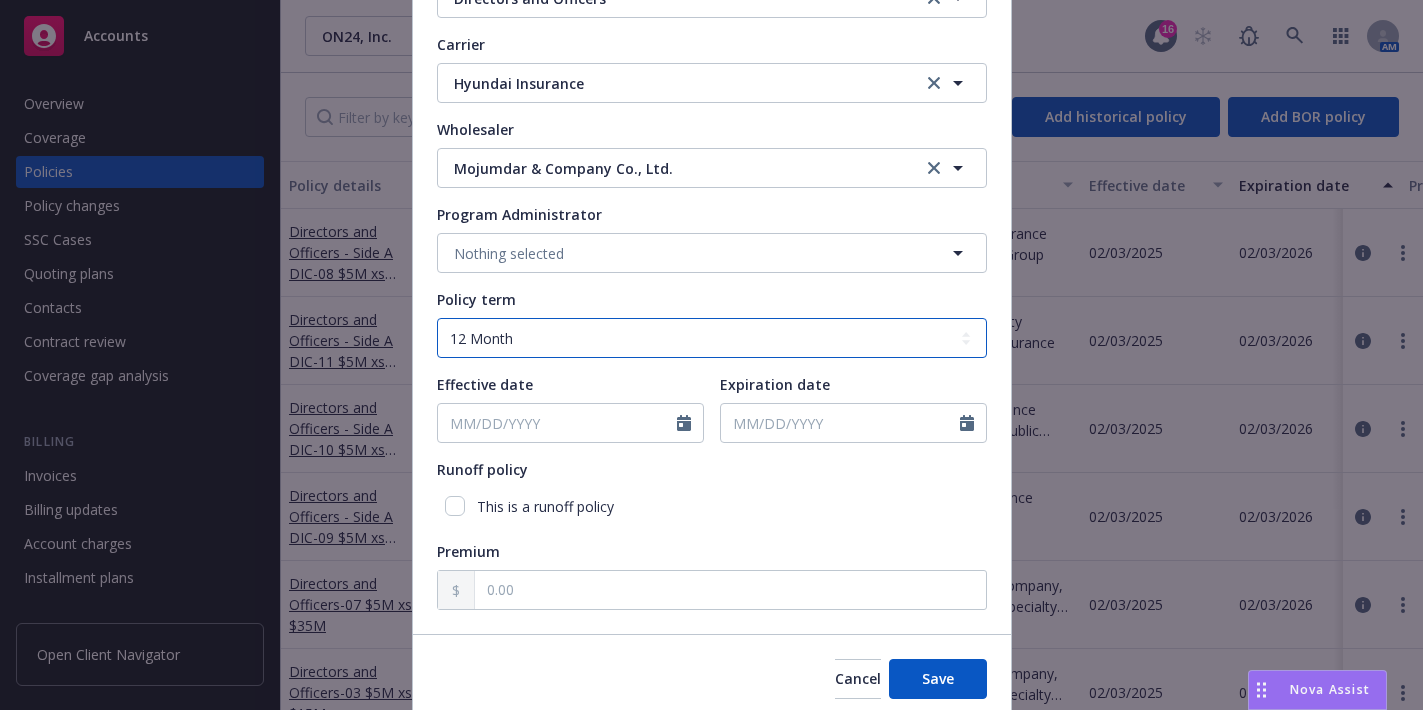 click on "Select policy term 12 Month 6 Month 4 Month 3 Month 2 Month 1 Month 36 Month (3 yr) 72 Month (6 yr) 120 Month (10 yr) 180 Month (15 yr) 240 Month (20 yr) 300 Month (25 yr) 360 Month (30 yr) Other" at bounding box center (712, 338) 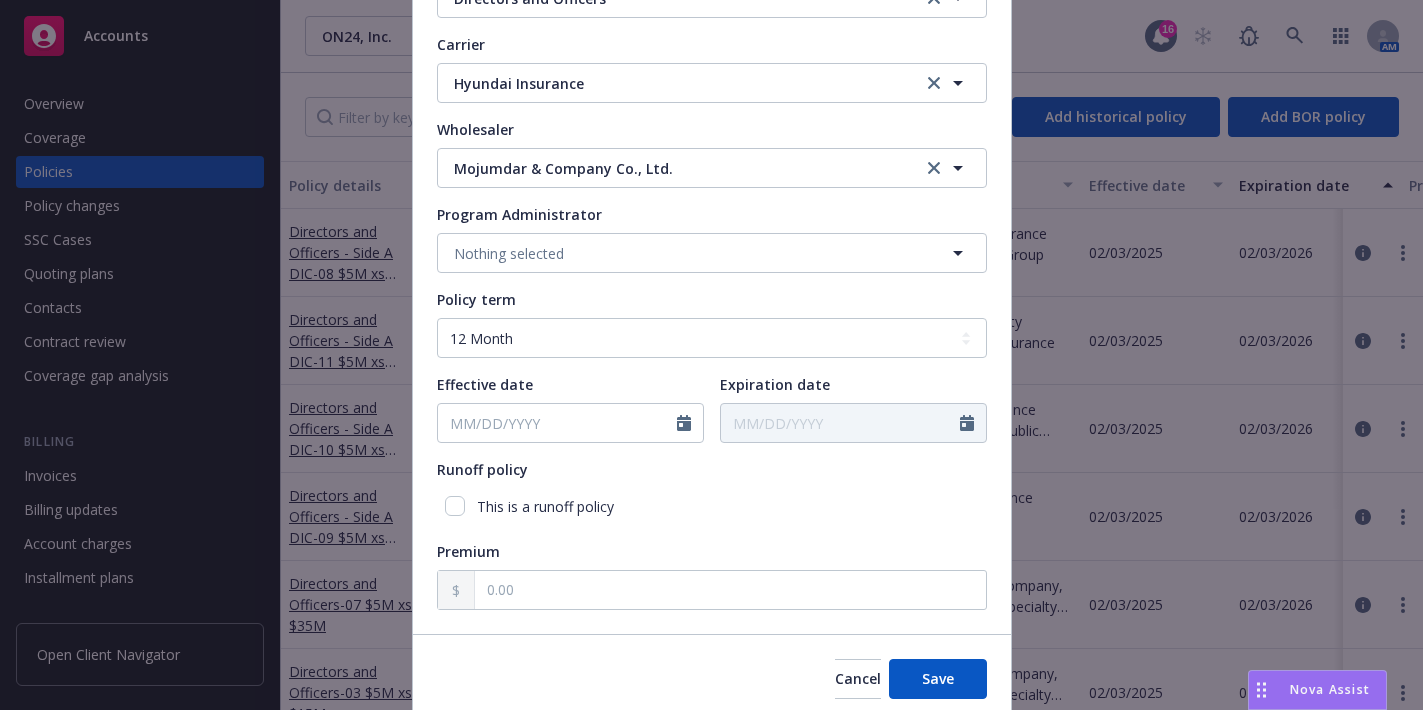 click on "Cancel Save" at bounding box center (712, 678) 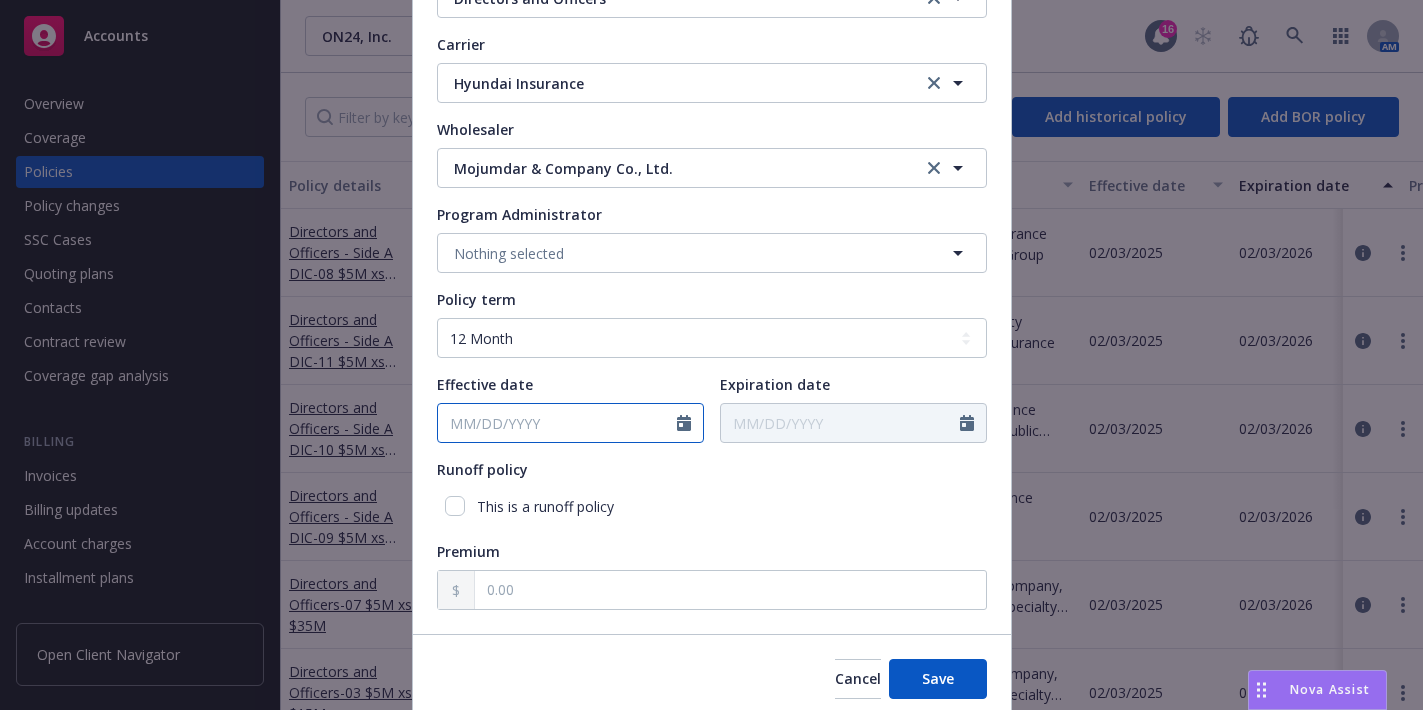 click 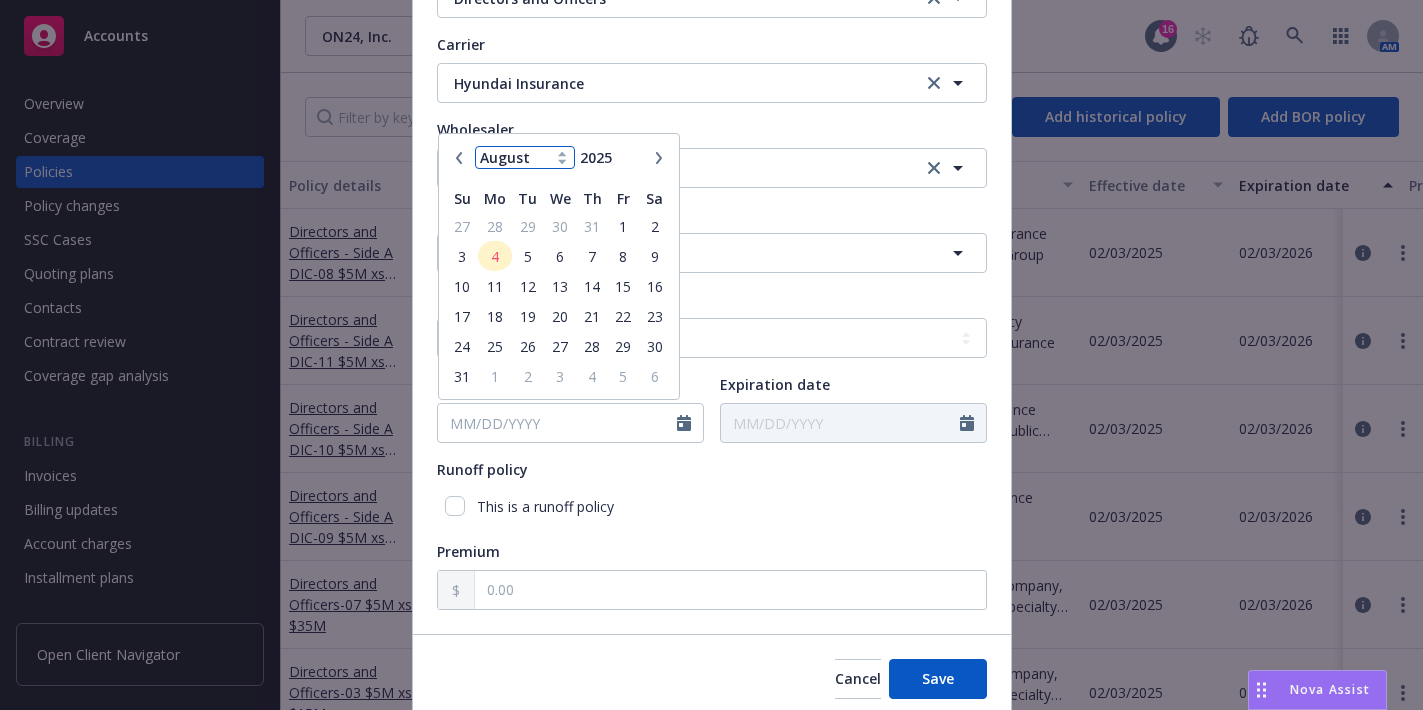 click on "January February March April May June July August September October November December" at bounding box center (525, 157) 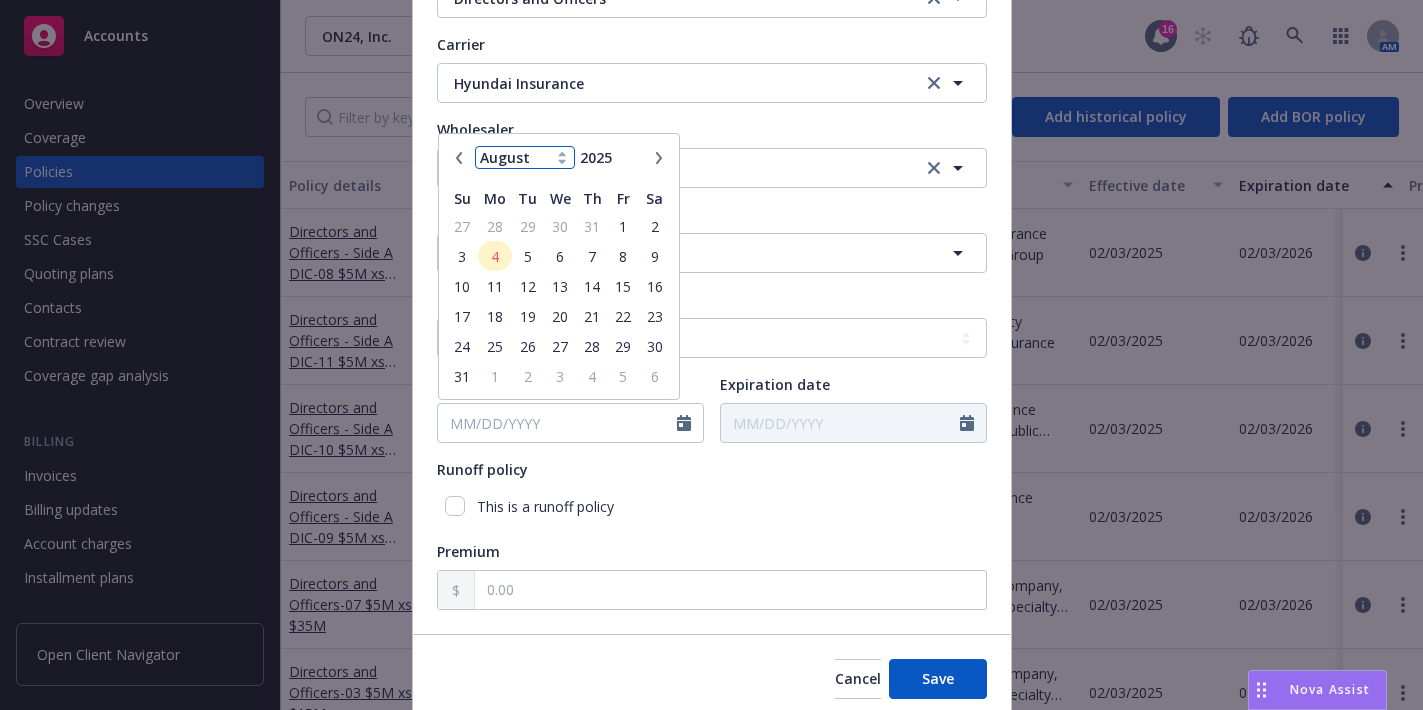select on "2" 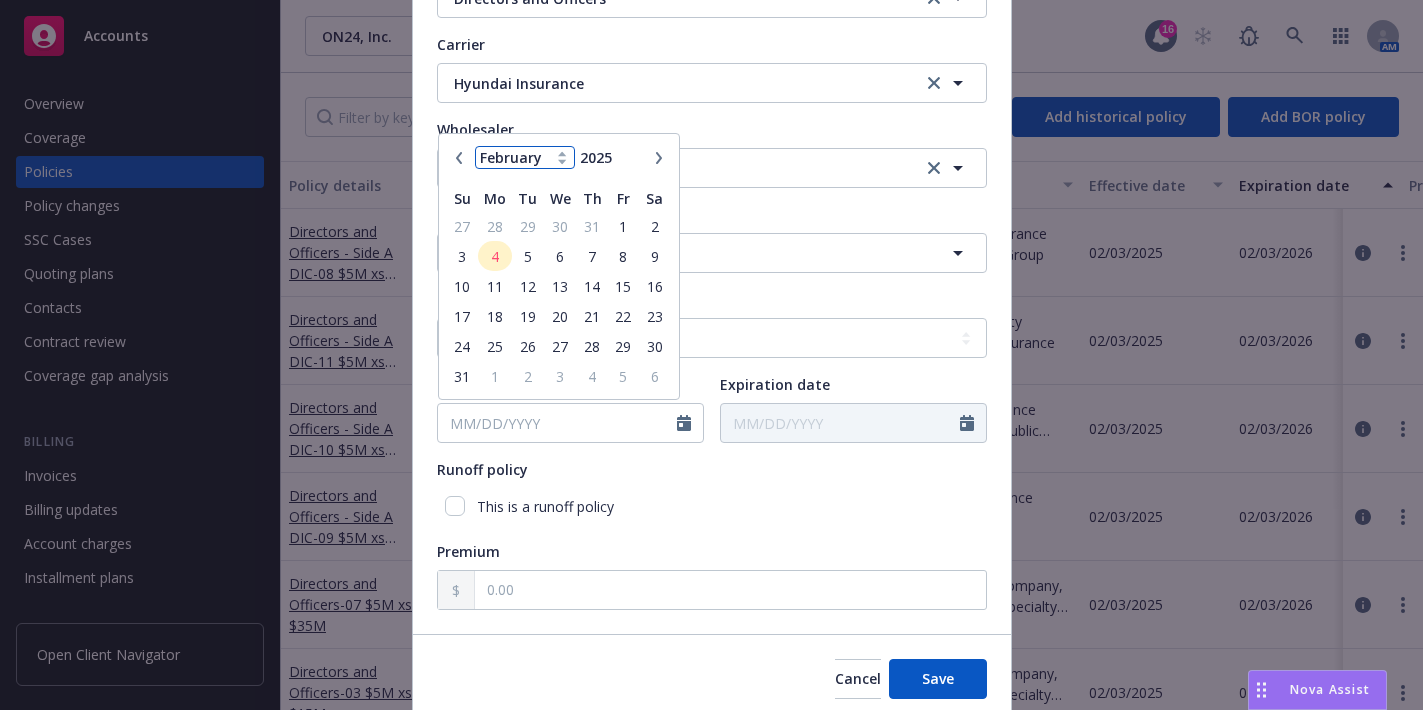 click on "January February March April May June July August September October November December" at bounding box center [525, 157] 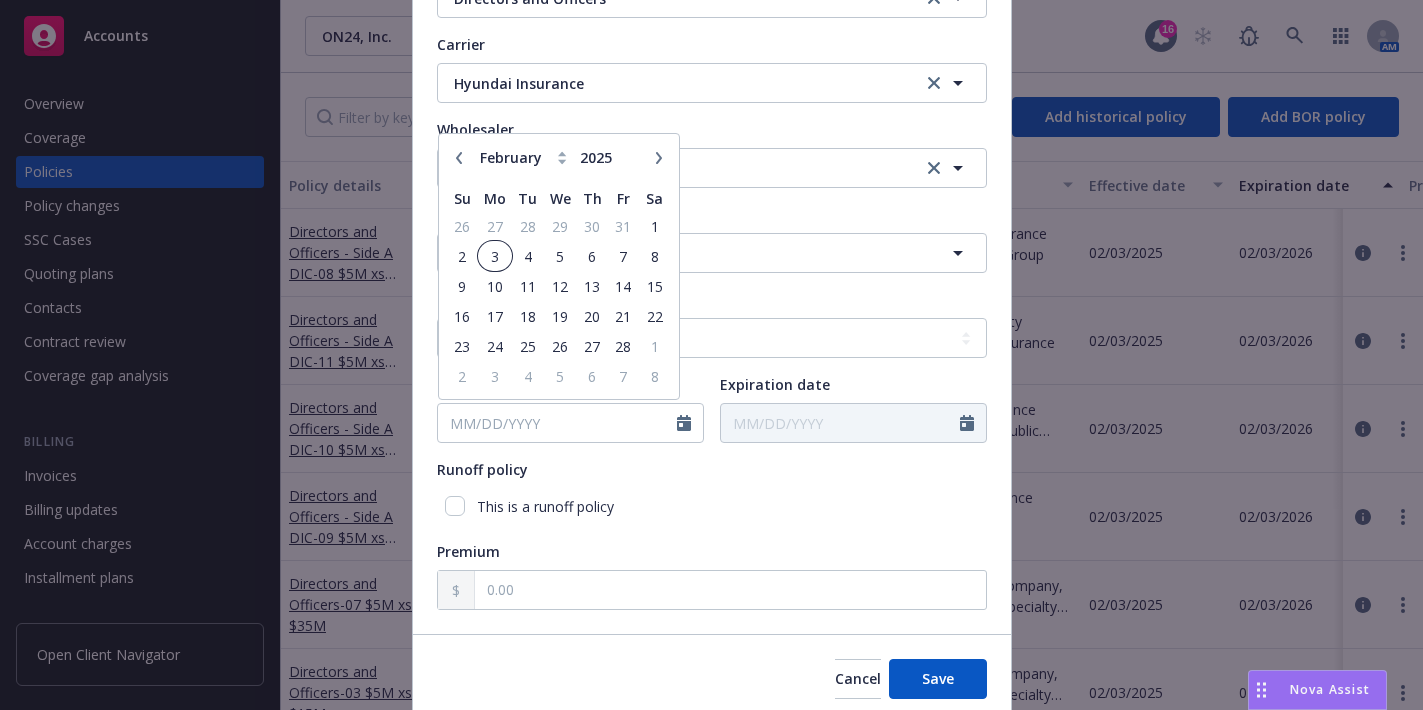 click on "3" at bounding box center (495, 256) 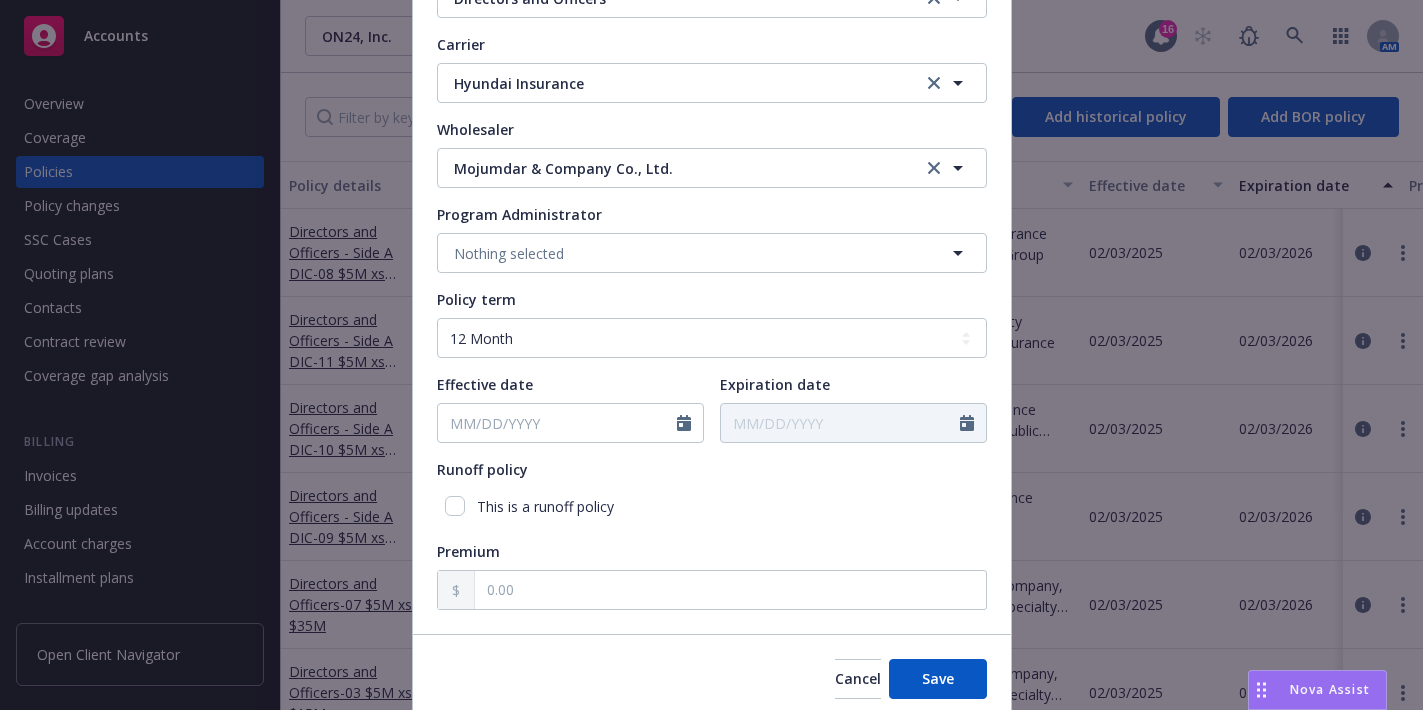 type on "02/03/2025" 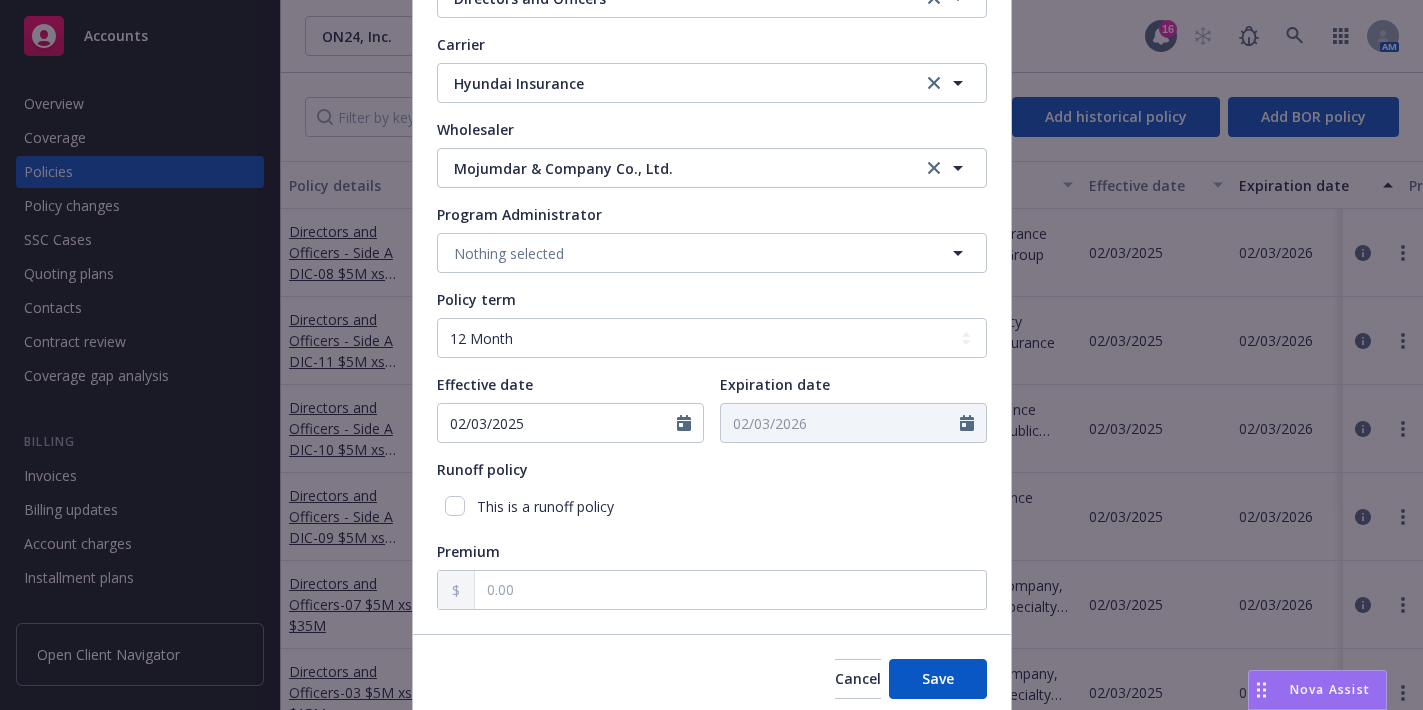 click on "Cancel Save" at bounding box center [712, 678] 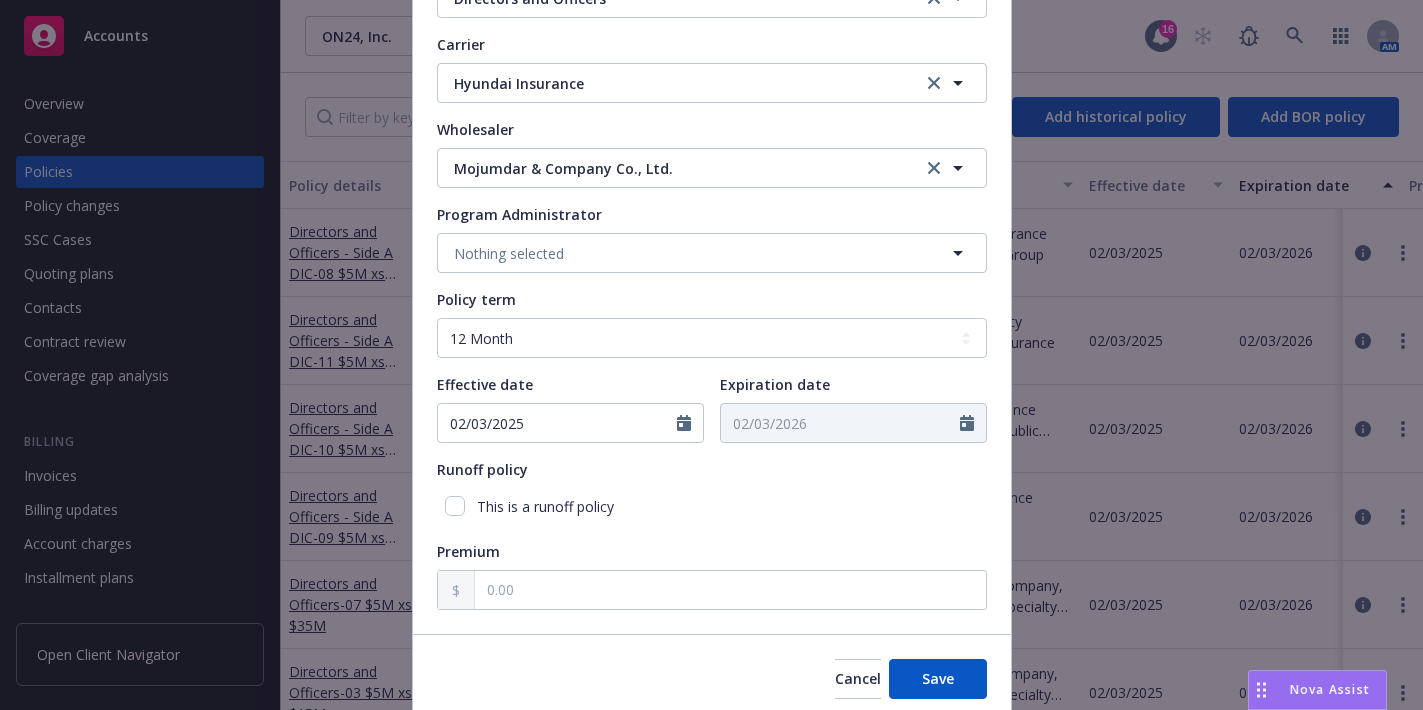 click on "Add historical policy Policy number [POLICY_NUMBER] Policy type Directors and Officers Carrier Hyundai Insurance Hyundai Insurance Wholesaler Mojumdar & Company Co., Ltd. Mojumdar & Company Co., Ltd. Program Administrator Nothing selected Policy term Select policy term 12 Month 6 Month 4 Month 3 Month 2 Month 1 Month 36 Month (3 yr) 72 Month (6 yr) 120 Month (10 yr) 180 Month (15 yr) 240 Month (20 yr) 300 Month (25 yr) 360 Month (30 yr) Other Effective date [DATE] Expiration date [DATE] Runoff policy This is a runoff policy Premium Cancel Save" at bounding box center [711, 355] 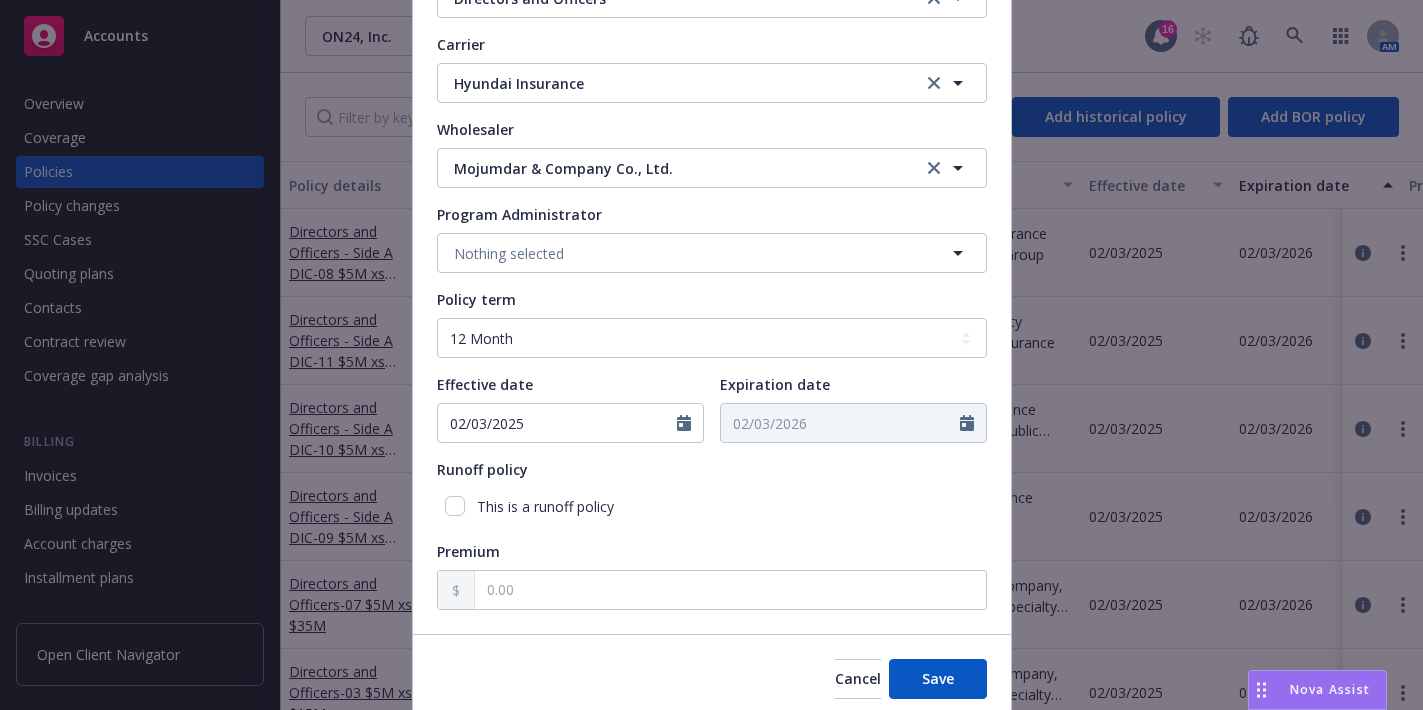 click on "Cancel Save" at bounding box center [712, 678] 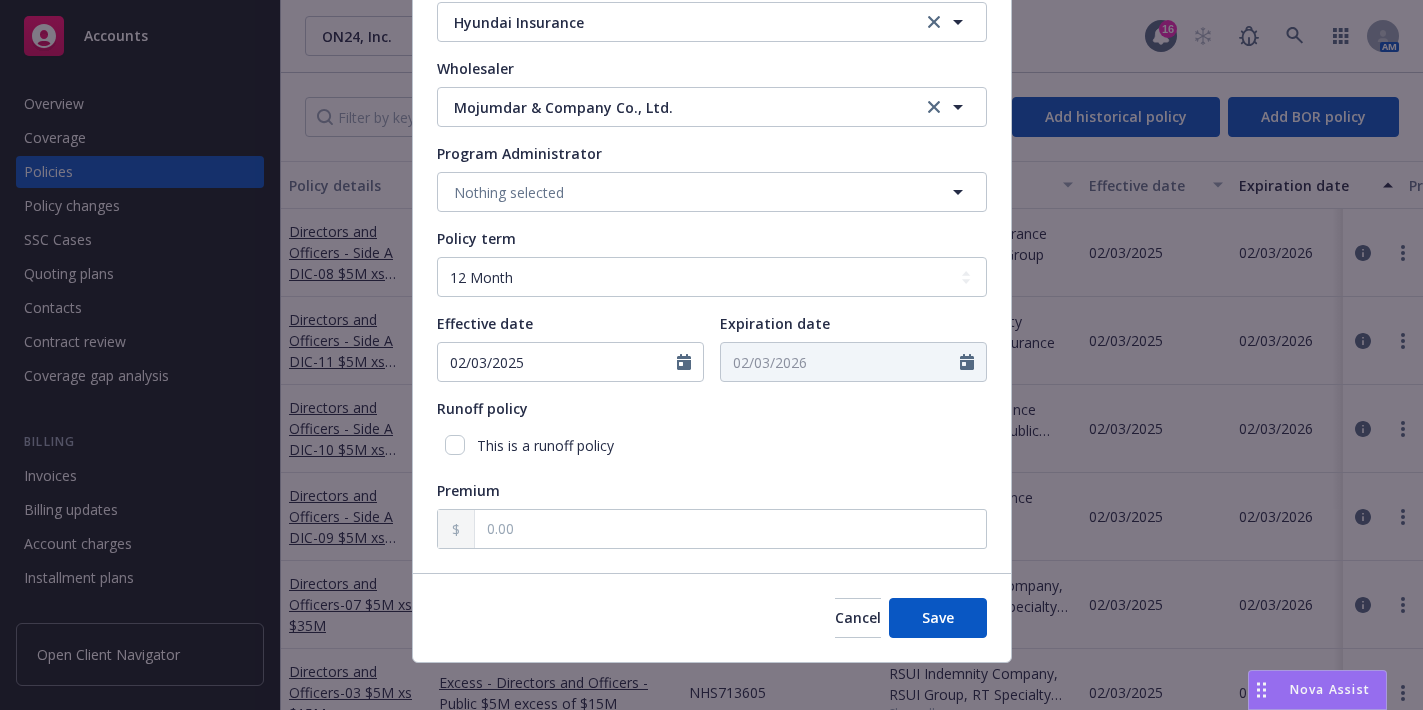 scroll, scrollTop: 378, scrollLeft: 0, axis: vertical 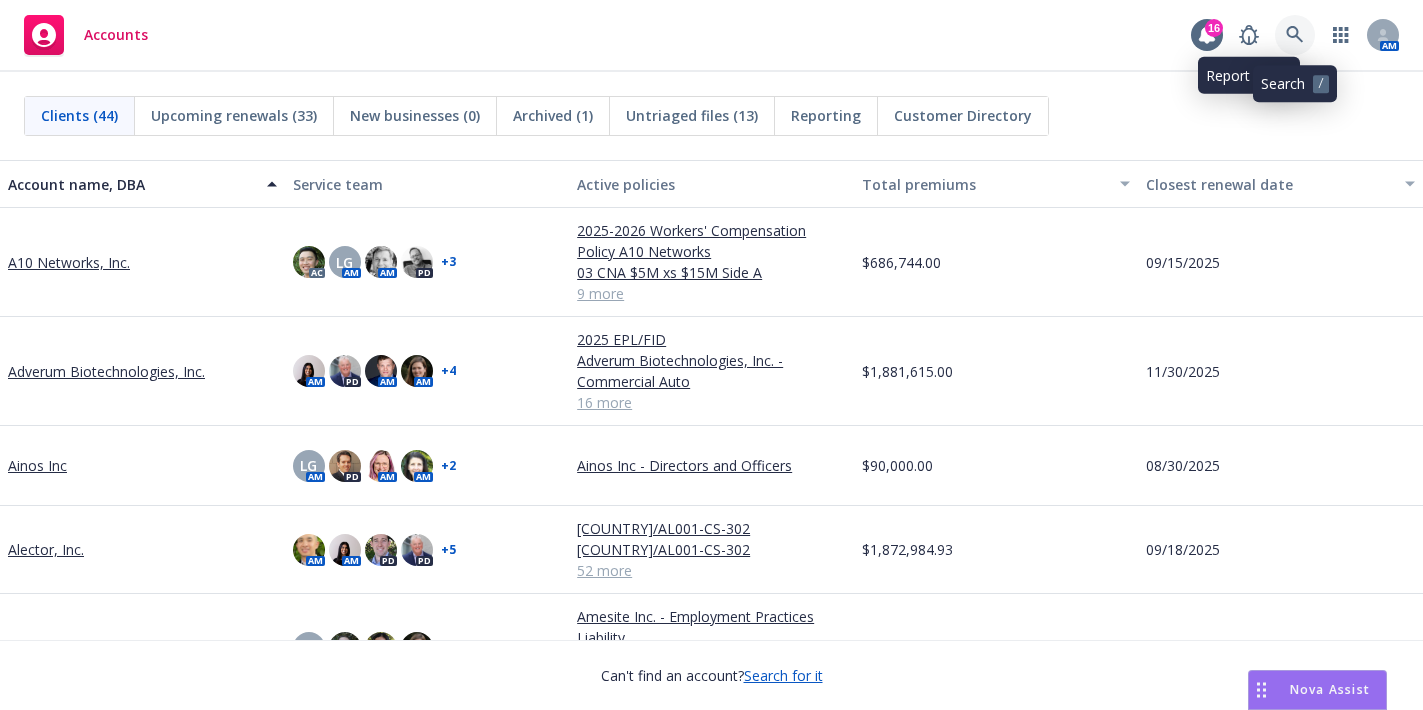 click at bounding box center [1295, 35] 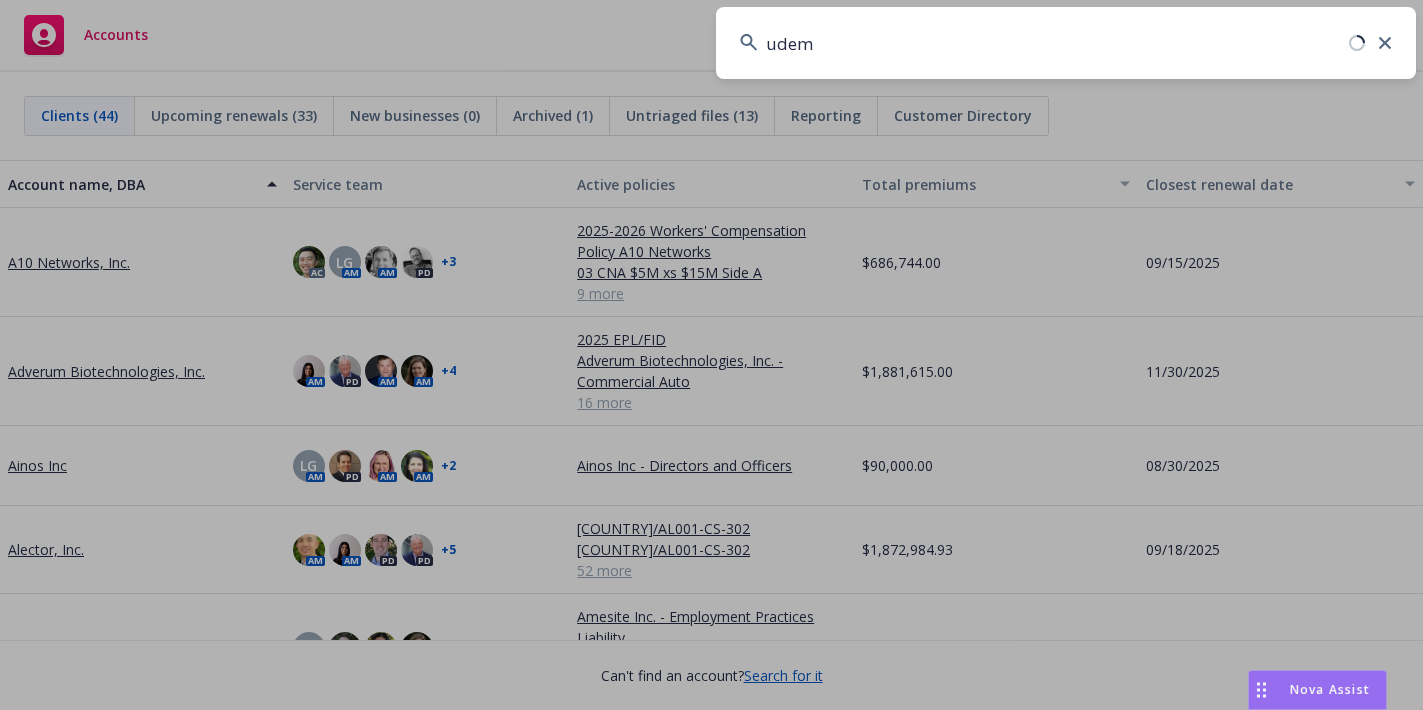 type on "udemy" 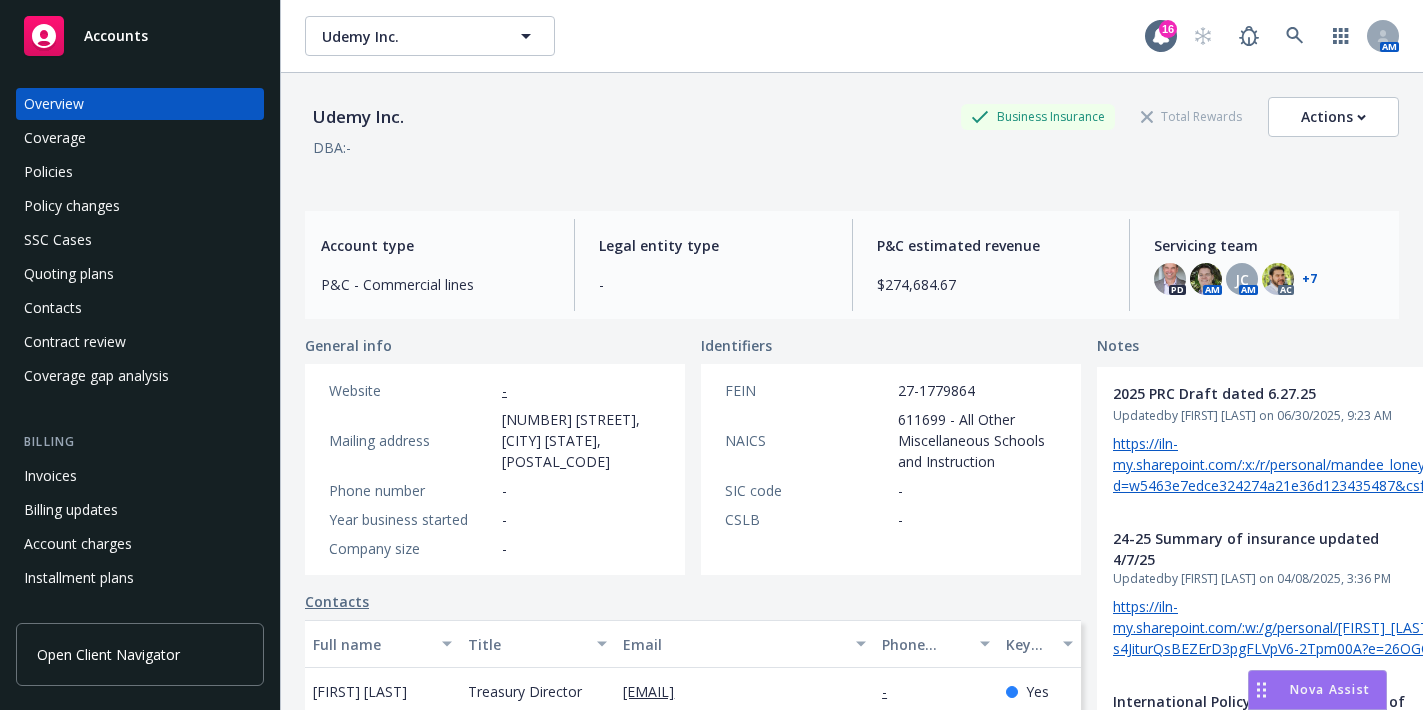 click on "Policies" at bounding box center (48, 172) 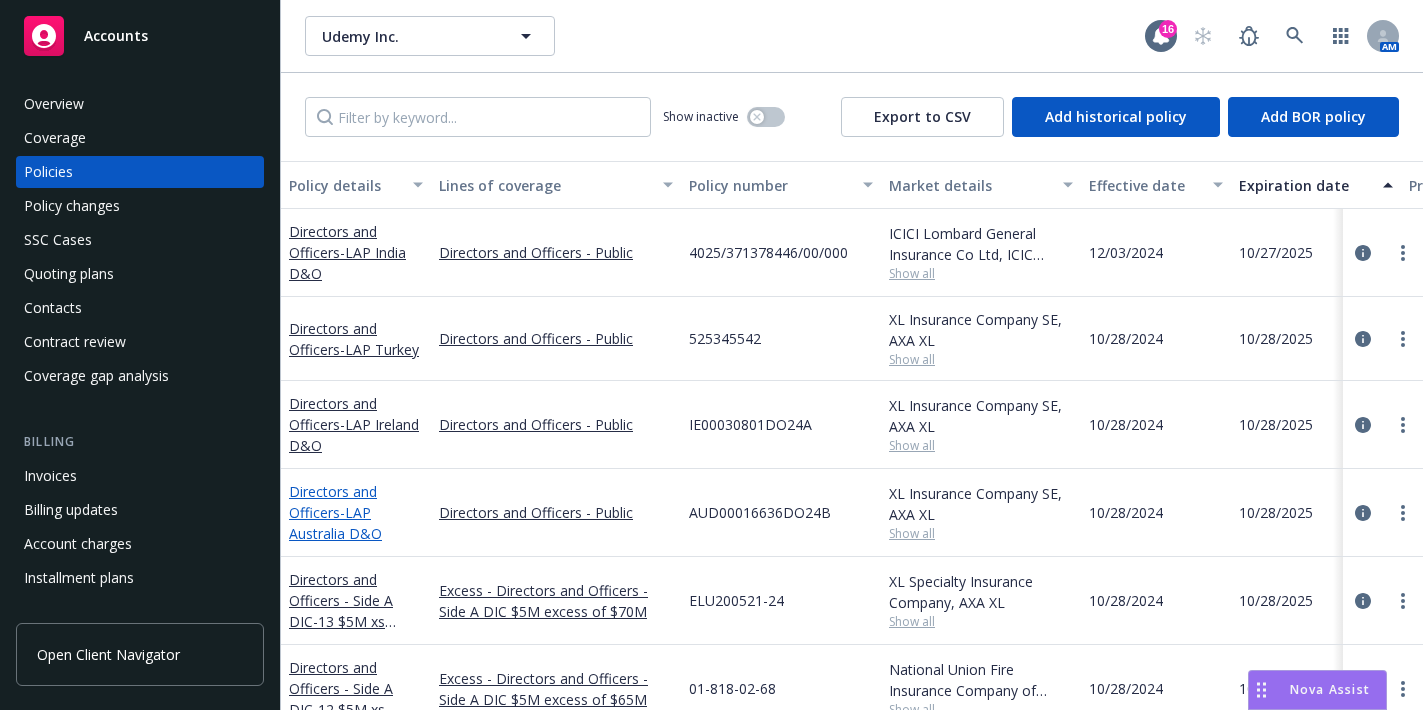 click on "Directors and Officers  -  LAP Australia D&O" at bounding box center (335, 512) 